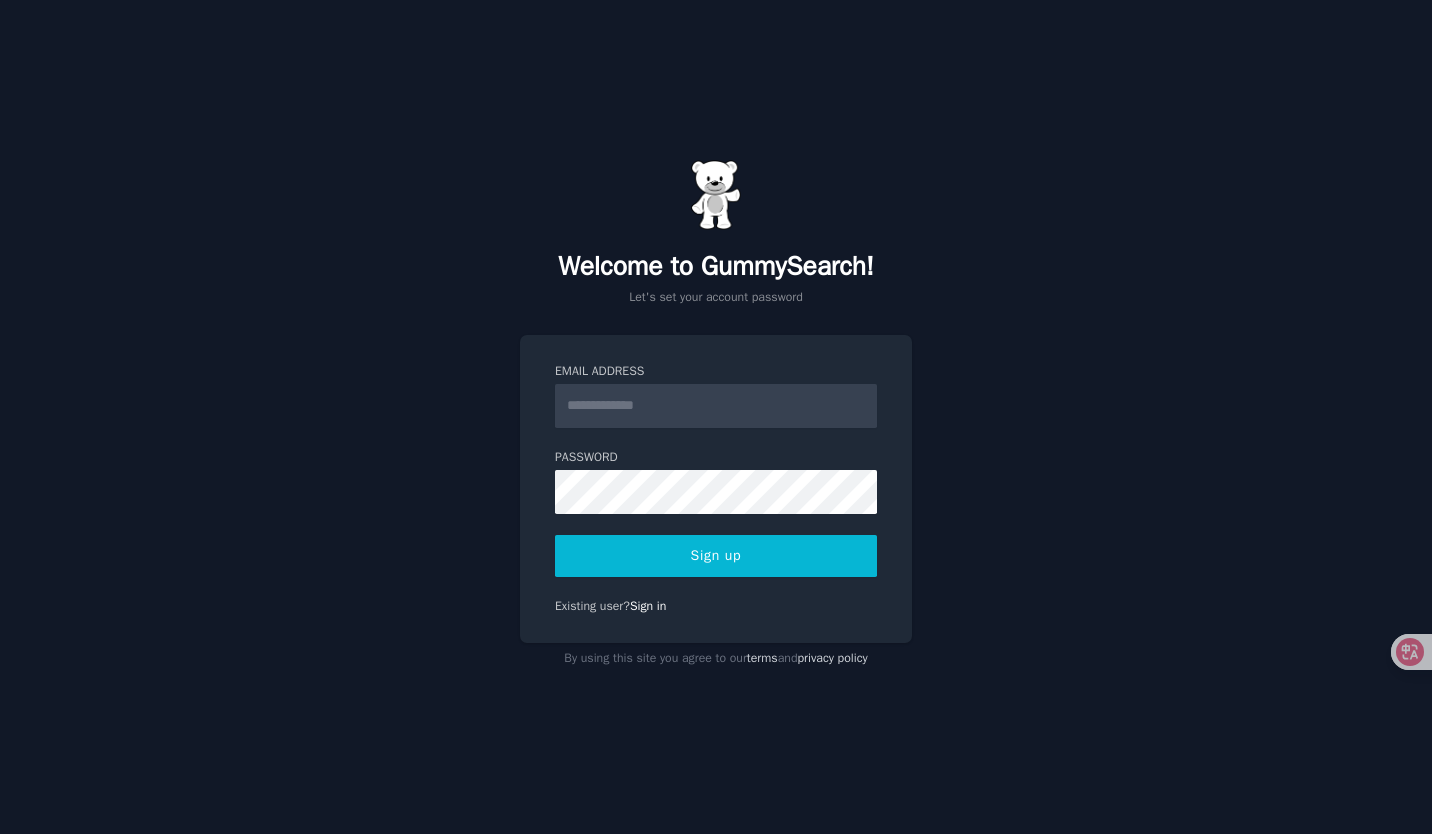 scroll, scrollTop: 0, scrollLeft: 0, axis: both 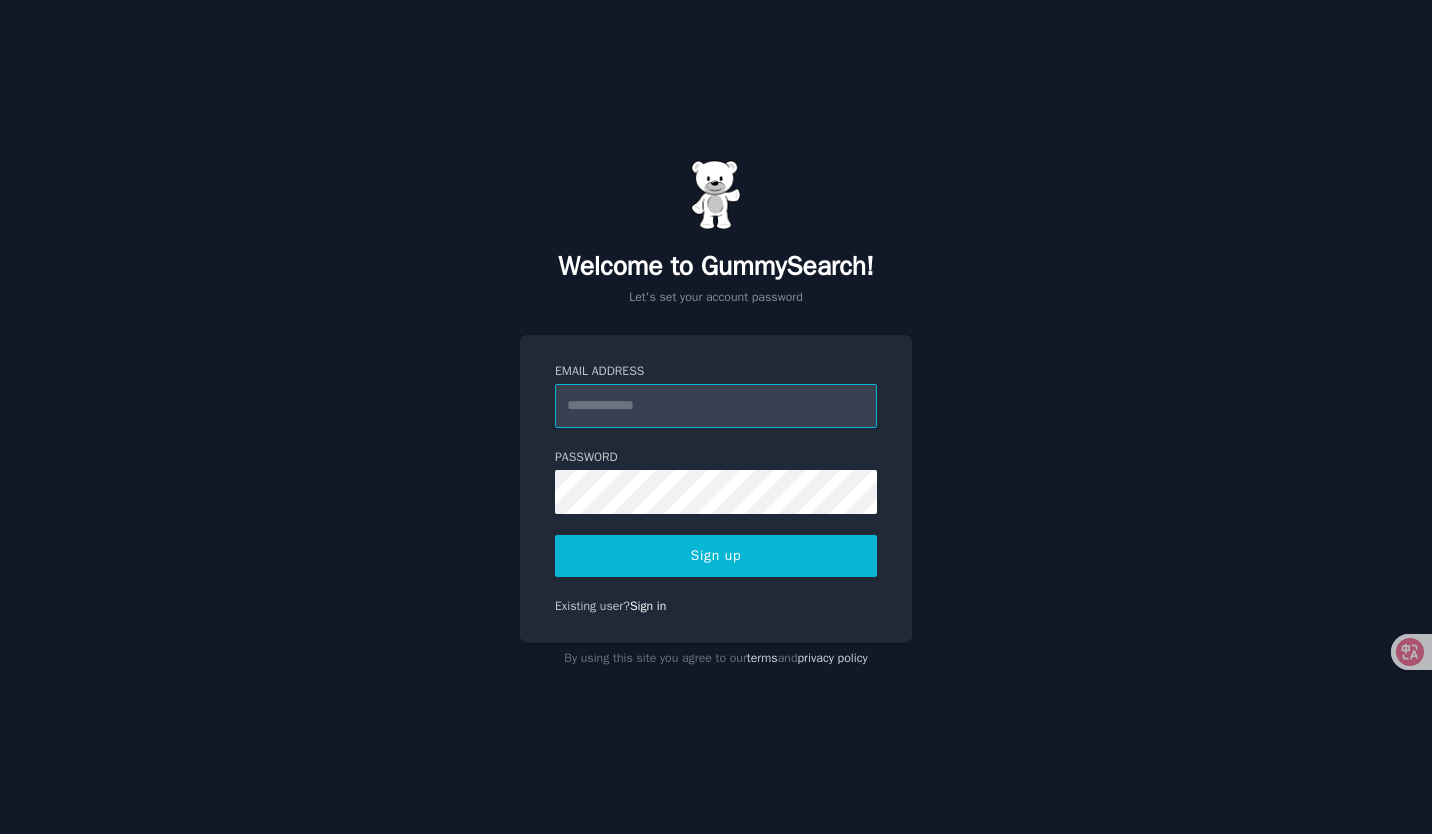 drag, startPoint x: 0, startPoint y: 0, endPoint x: 674, endPoint y: 409, distance: 788.38885 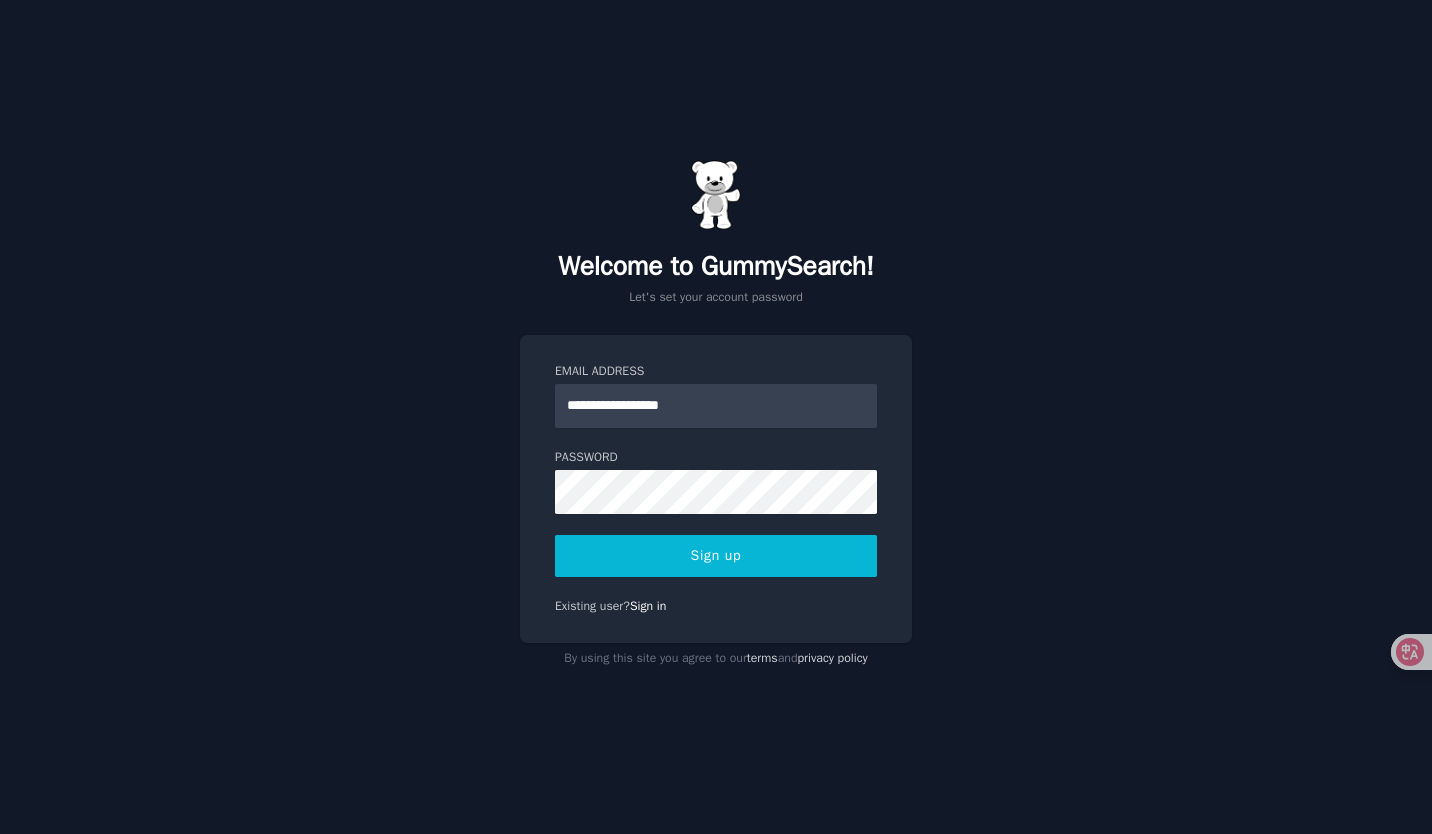 click on "Sign up" at bounding box center (716, 556) 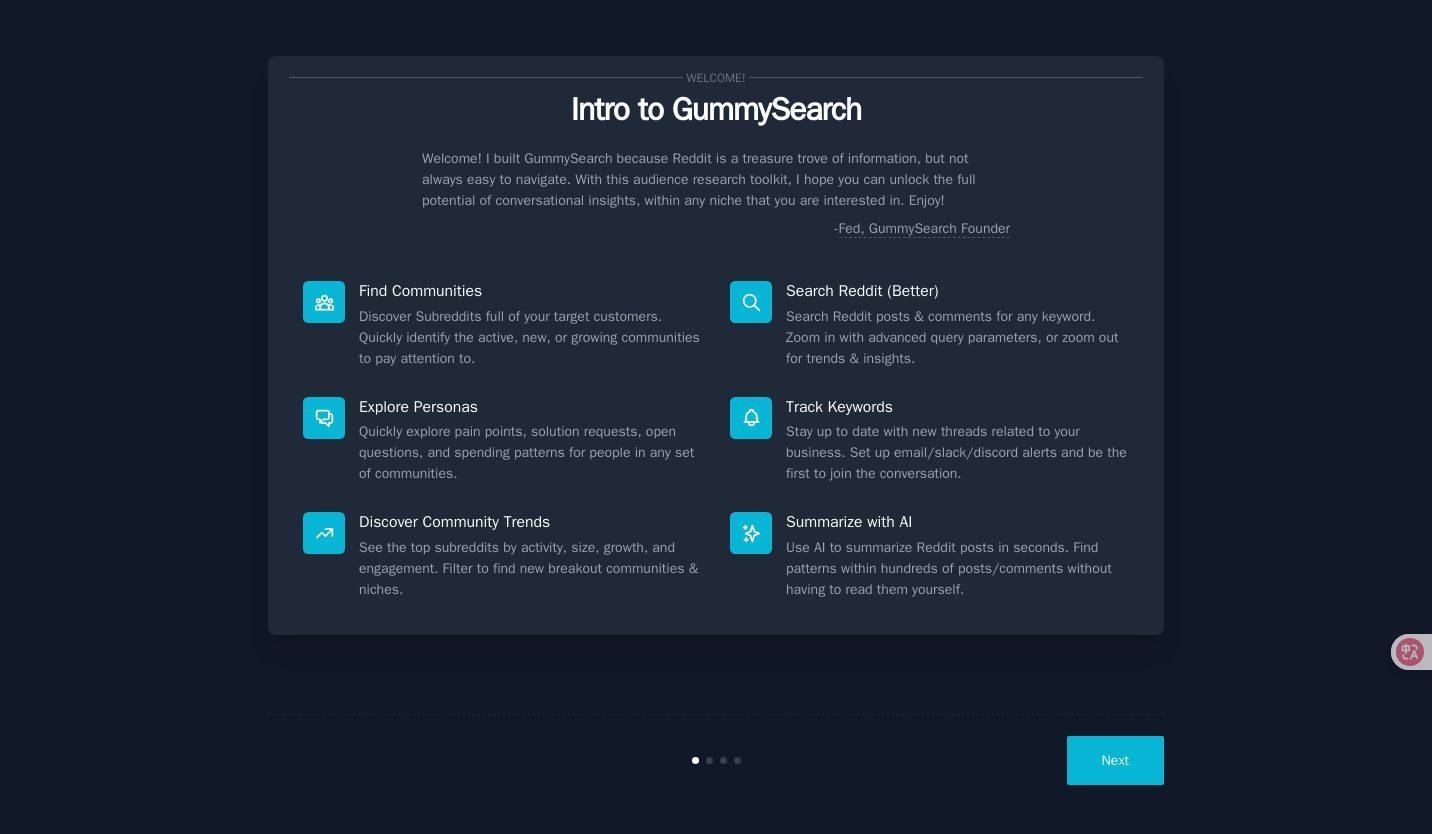 scroll, scrollTop: 0, scrollLeft: 0, axis: both 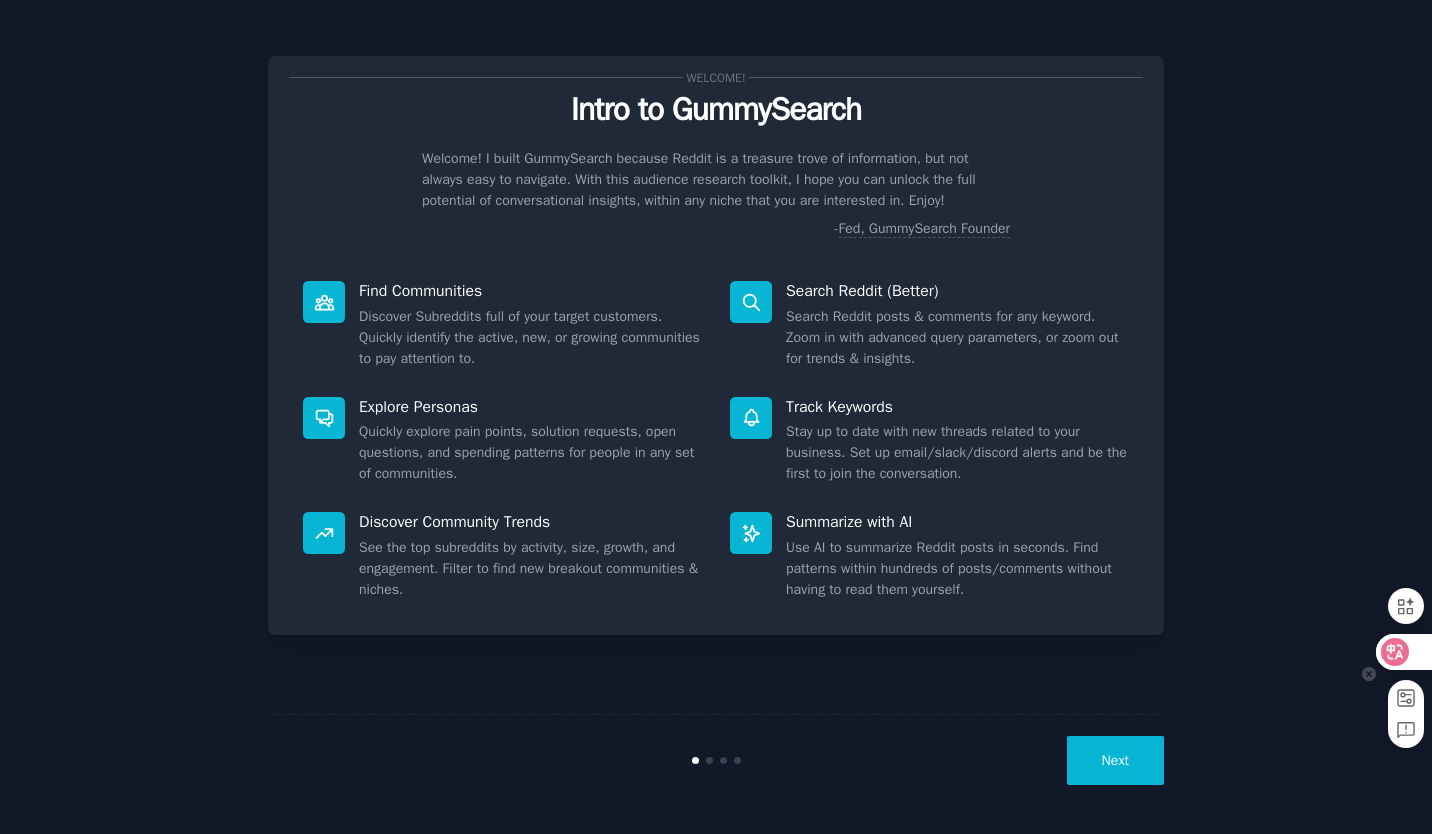 click 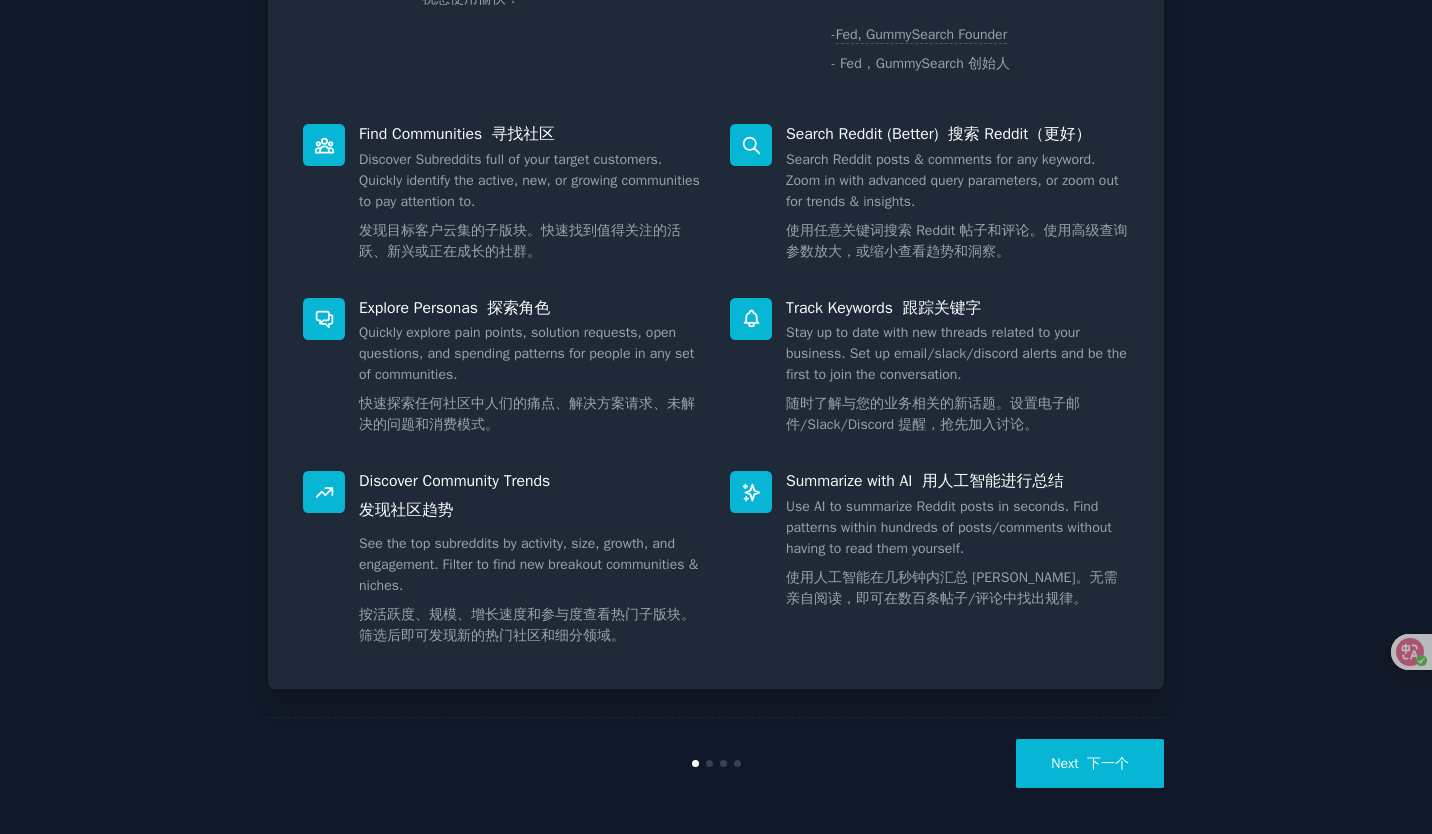scroll, scrollTop: 296, scrollLeft: 0, axis: vertical 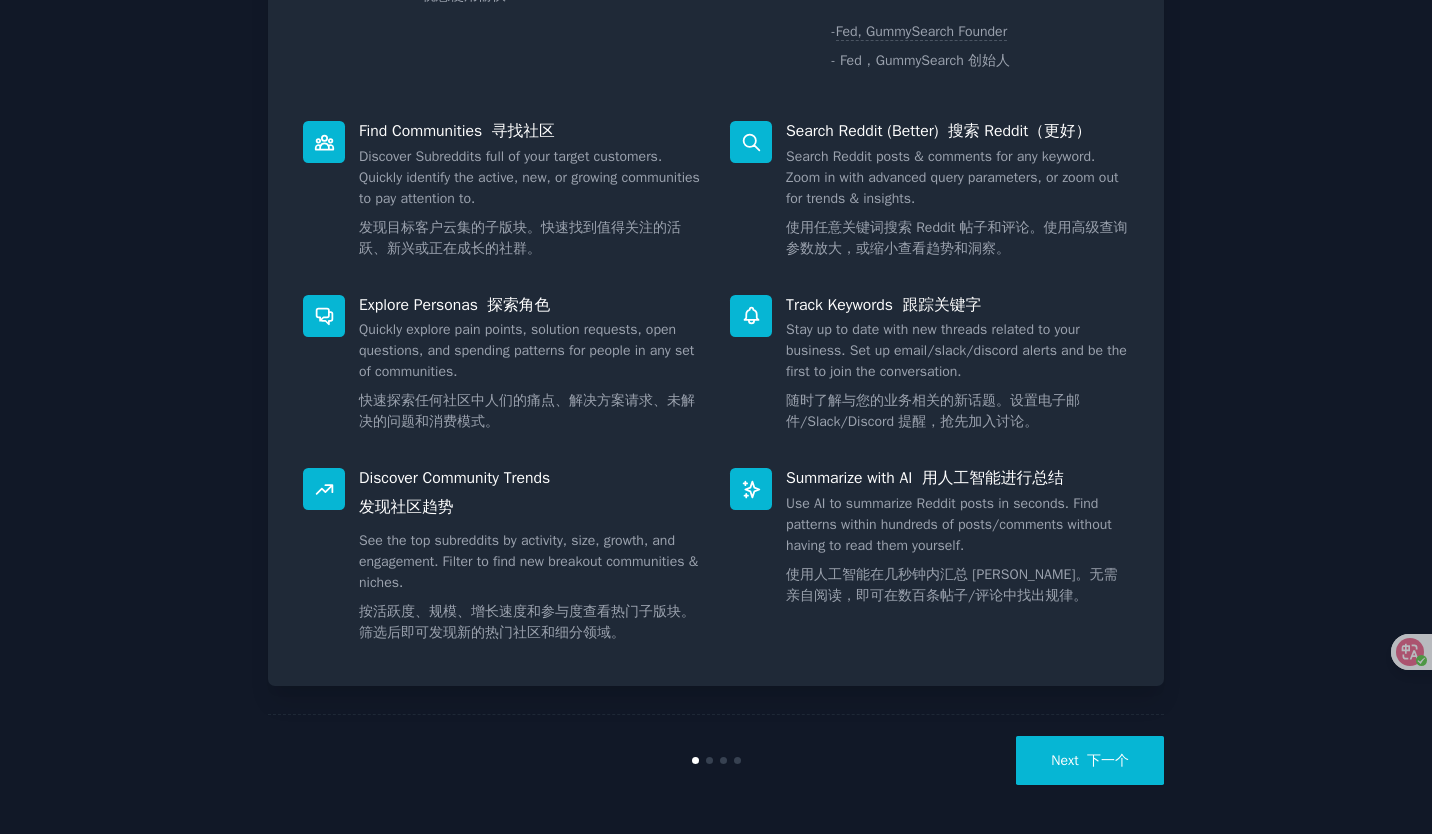 click on "Next    下一个" at bounding box center [1090, 760] 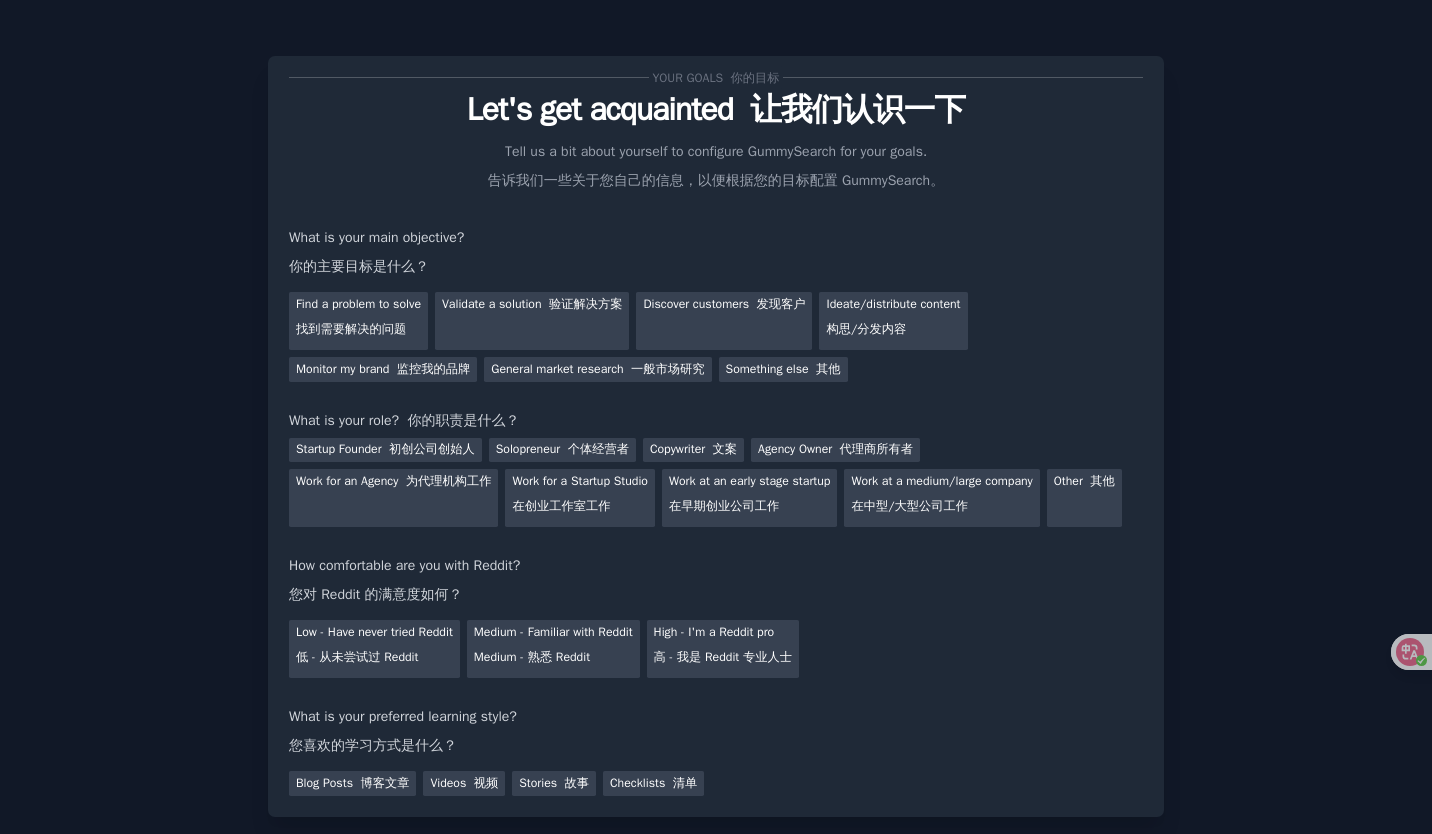 scroll, scrollTop: 100, scrollLeft: 0, axis: vertical 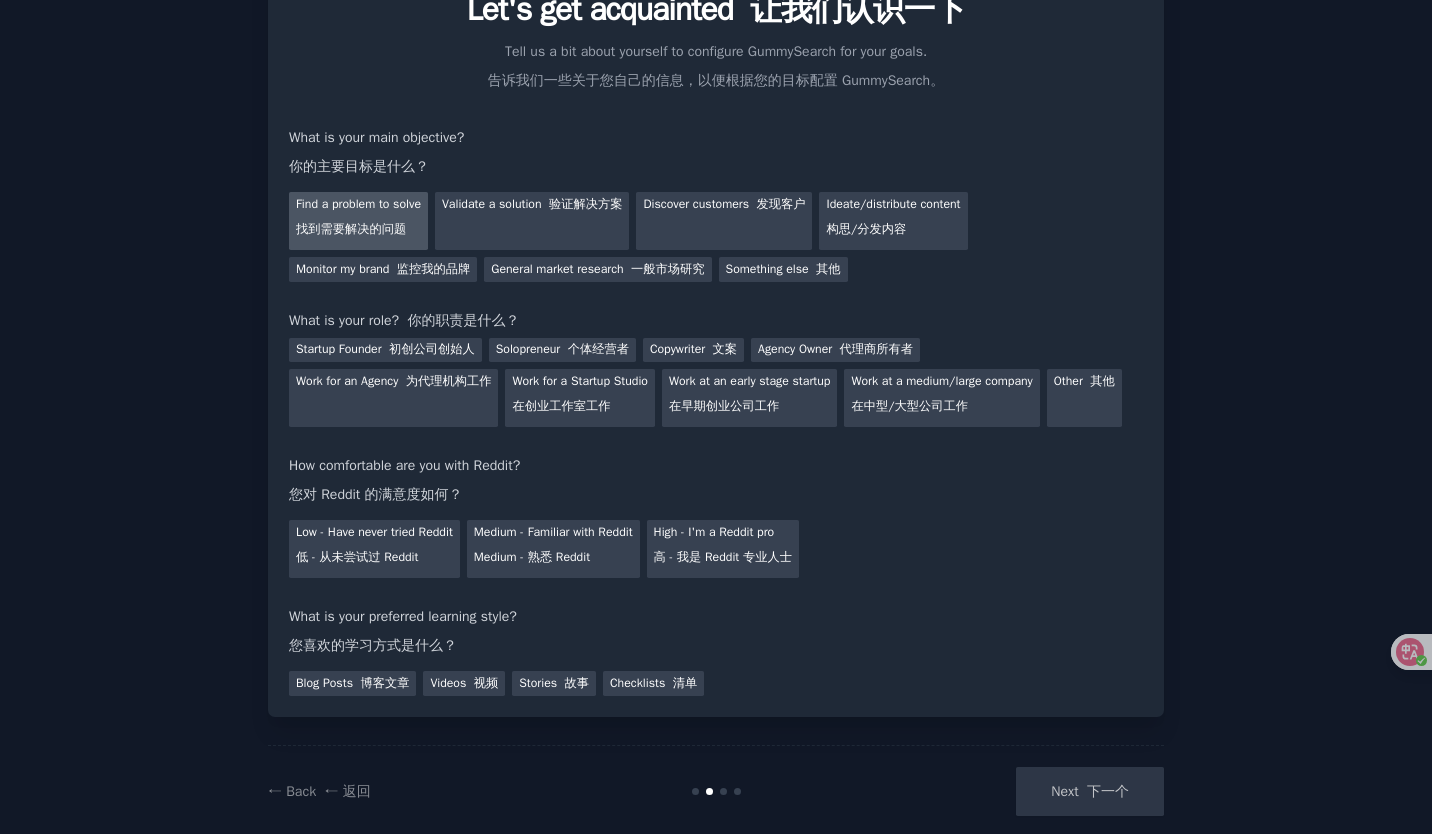 click on "找到需要解决的问题" at bounding box center [351, 229] 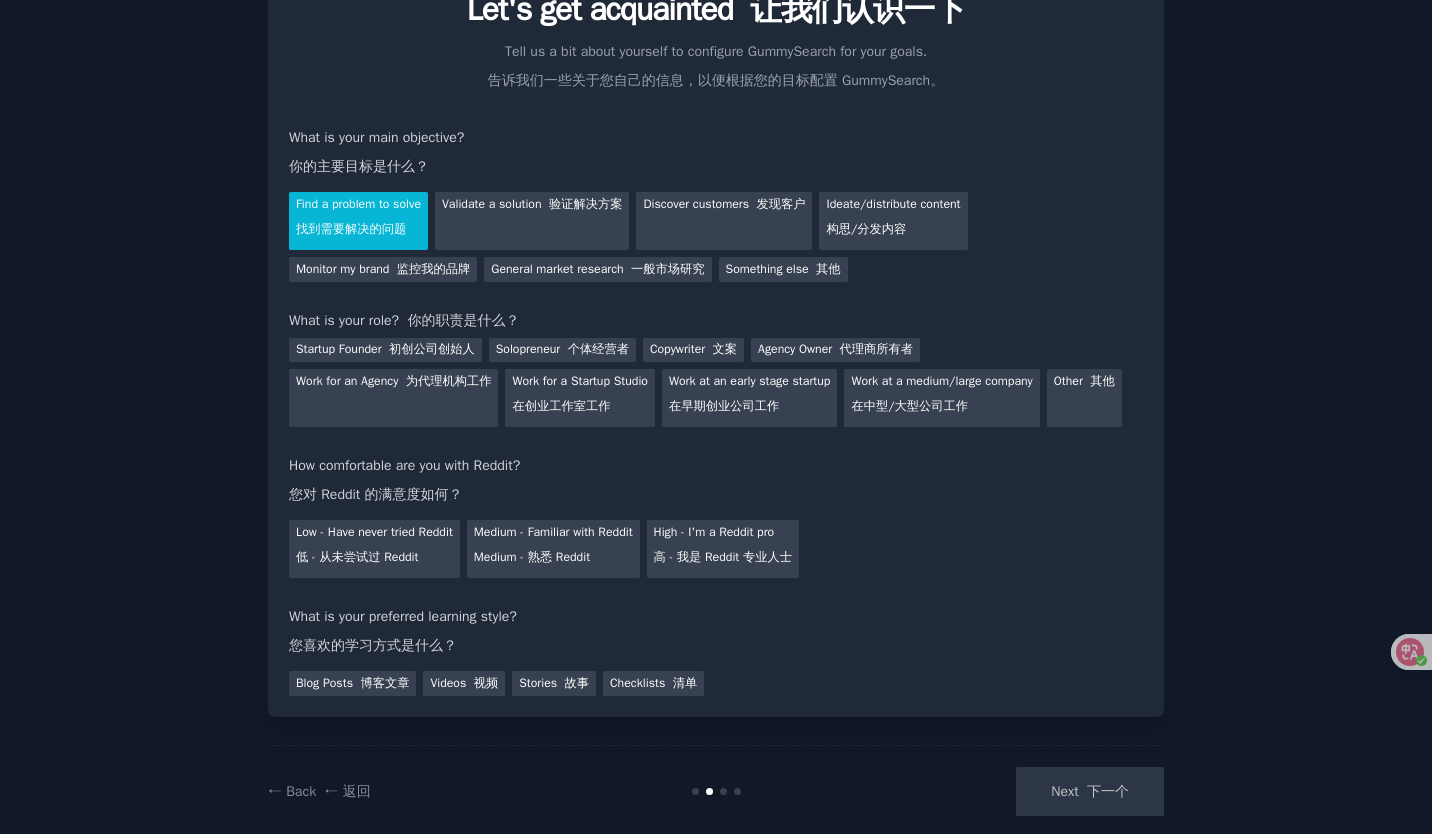 scroll, scrollTop: 162, scrollLeft: 0, axis: vertical 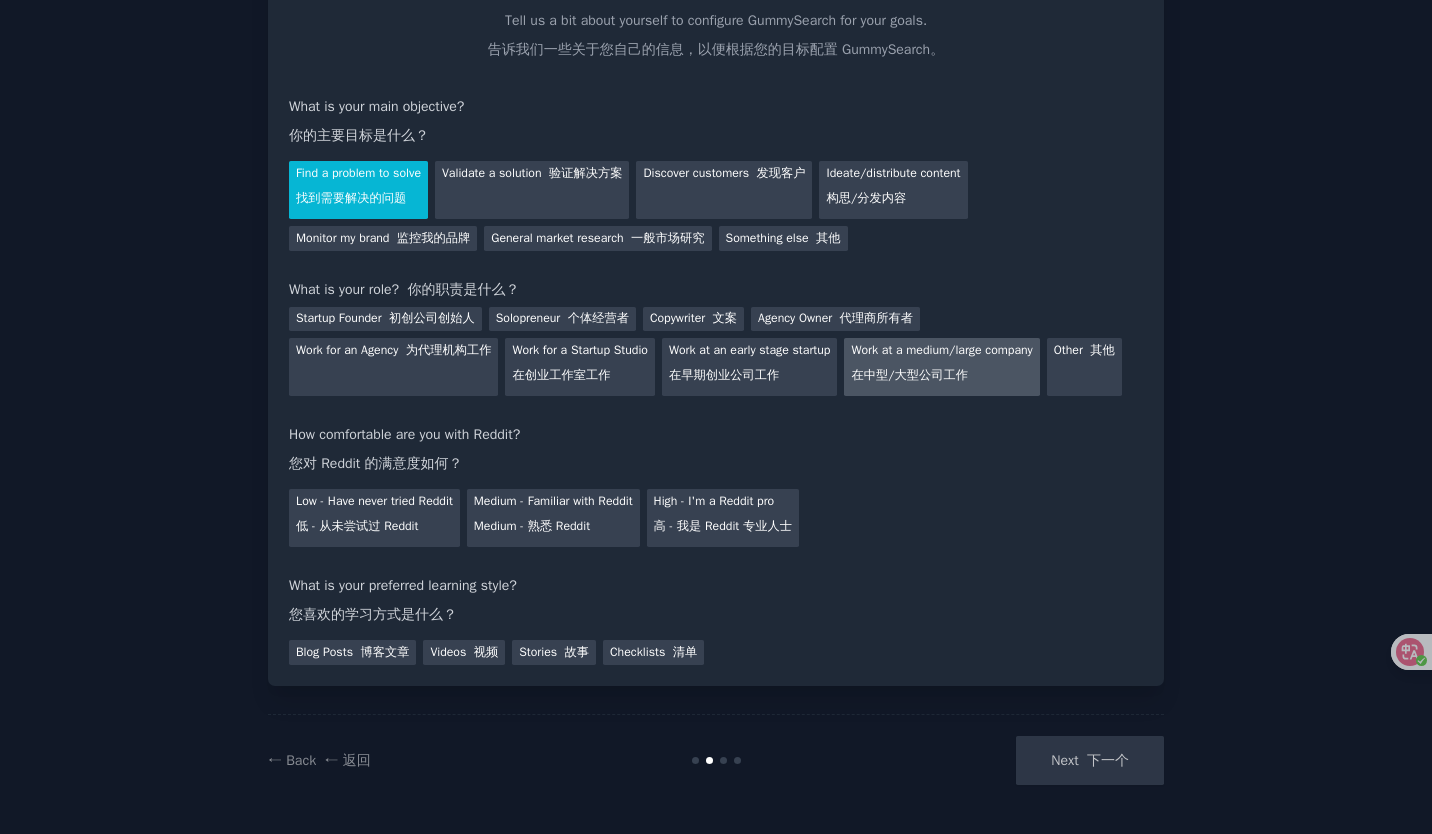 click on "Work at a medium/large company 在中型/大型公司工作" at bounding box center (941, 367) 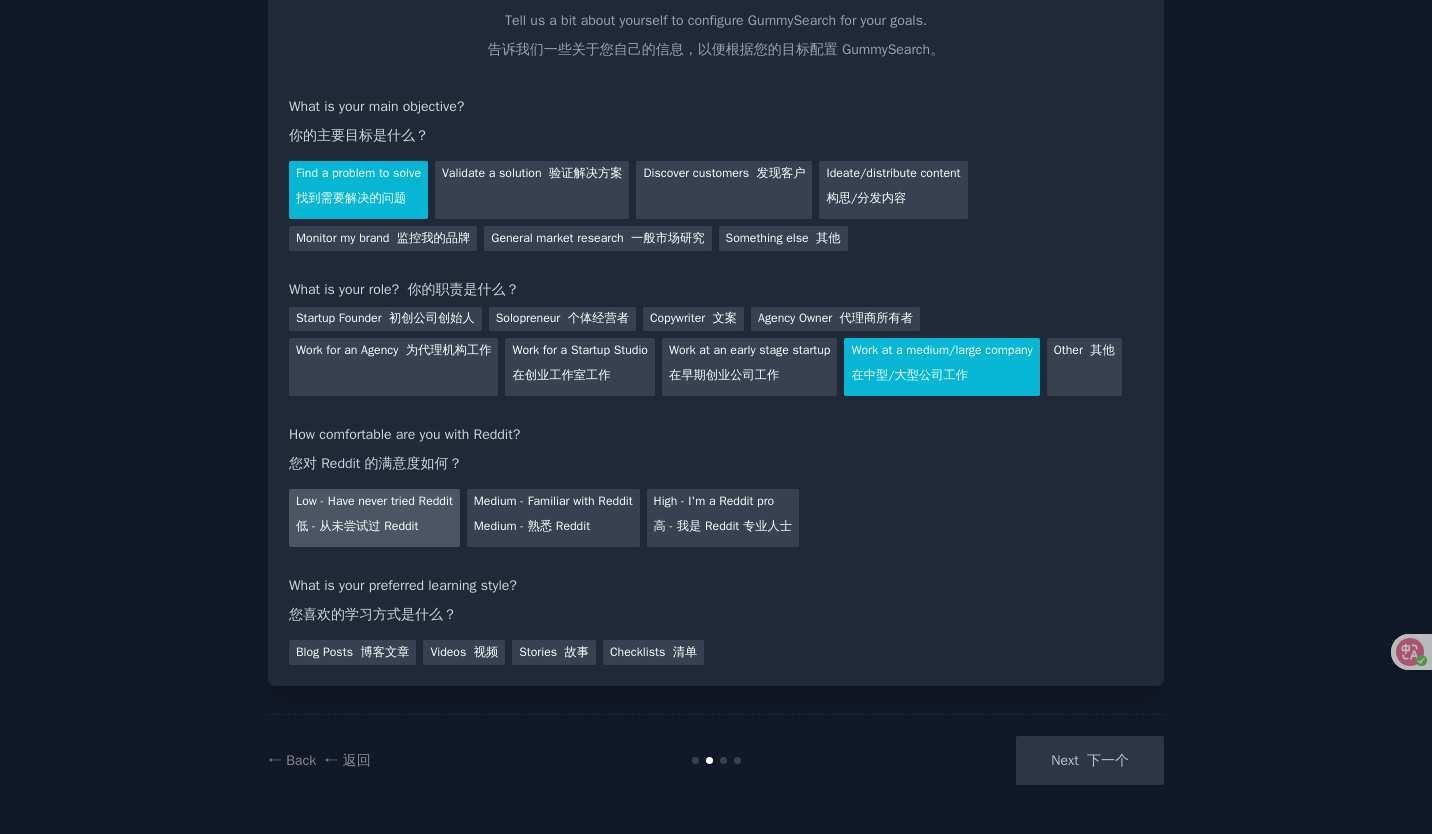 click on "Low - Have never tried Reddit 低 - 从未尝试过 Reddit" at bounding box center [374, 518] 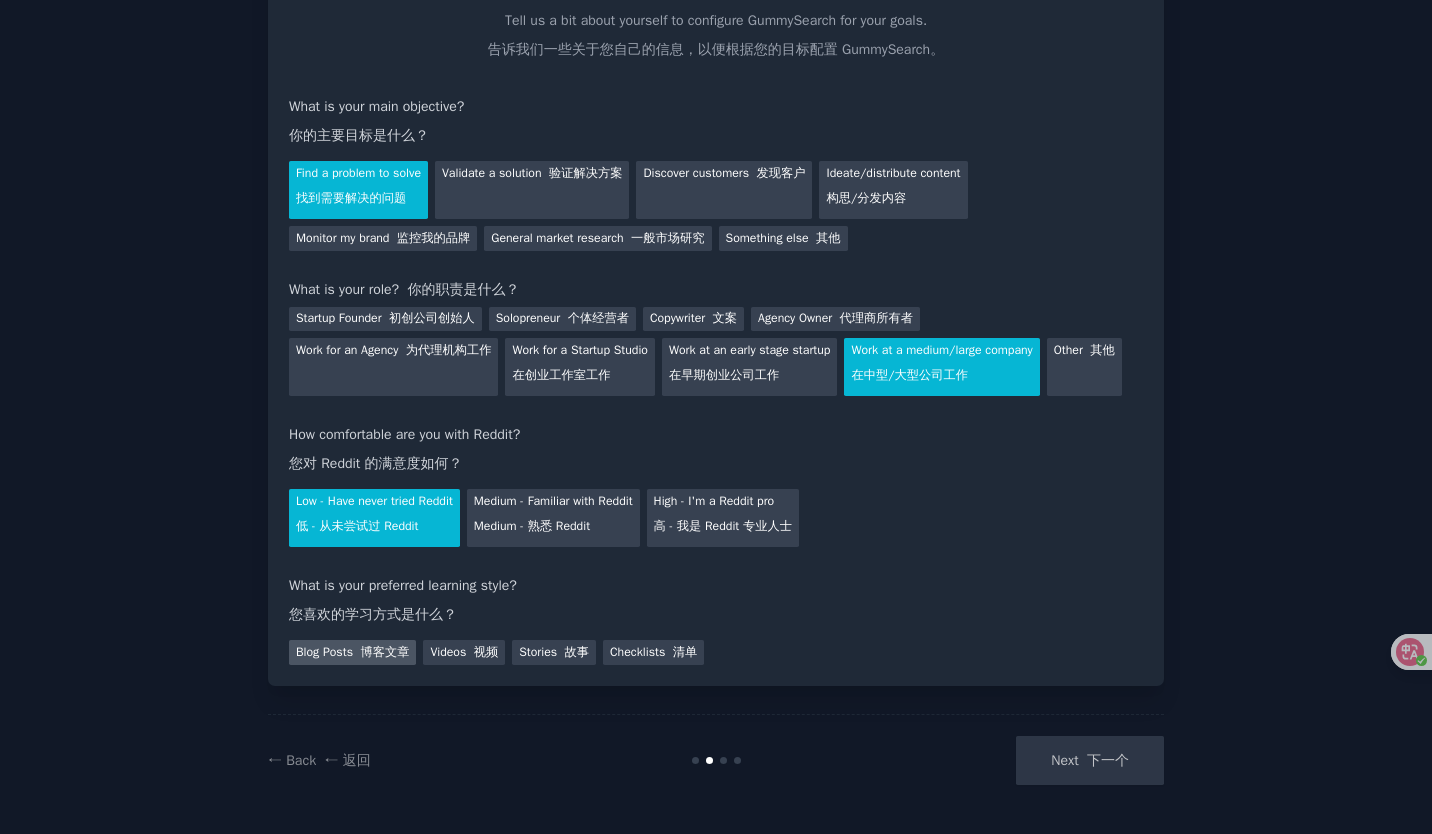 click on "Blog Posts    博客文章" at bounding box center [352, 652] 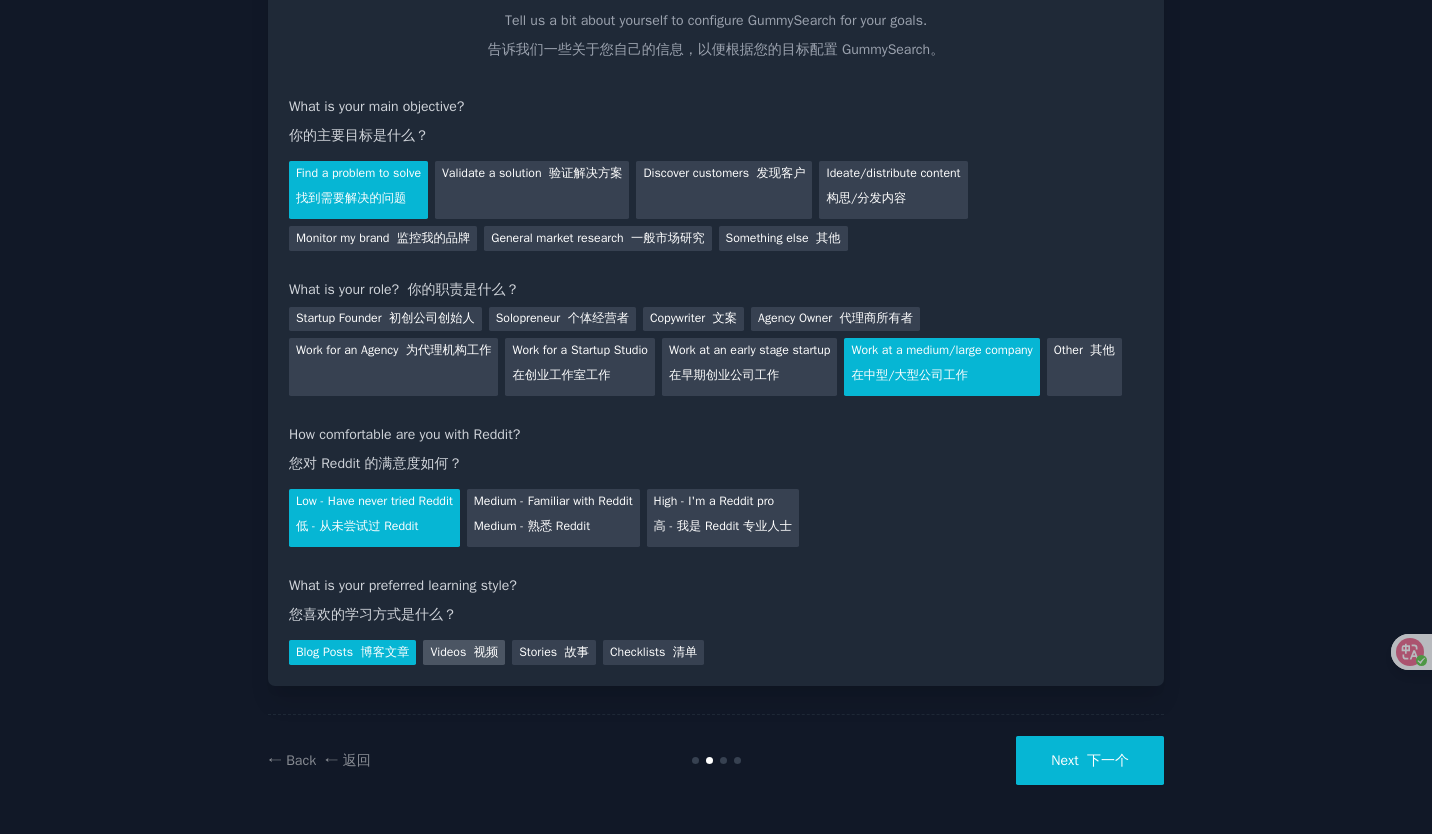 click on "Videos    视频" at bounding box center [464, 652] 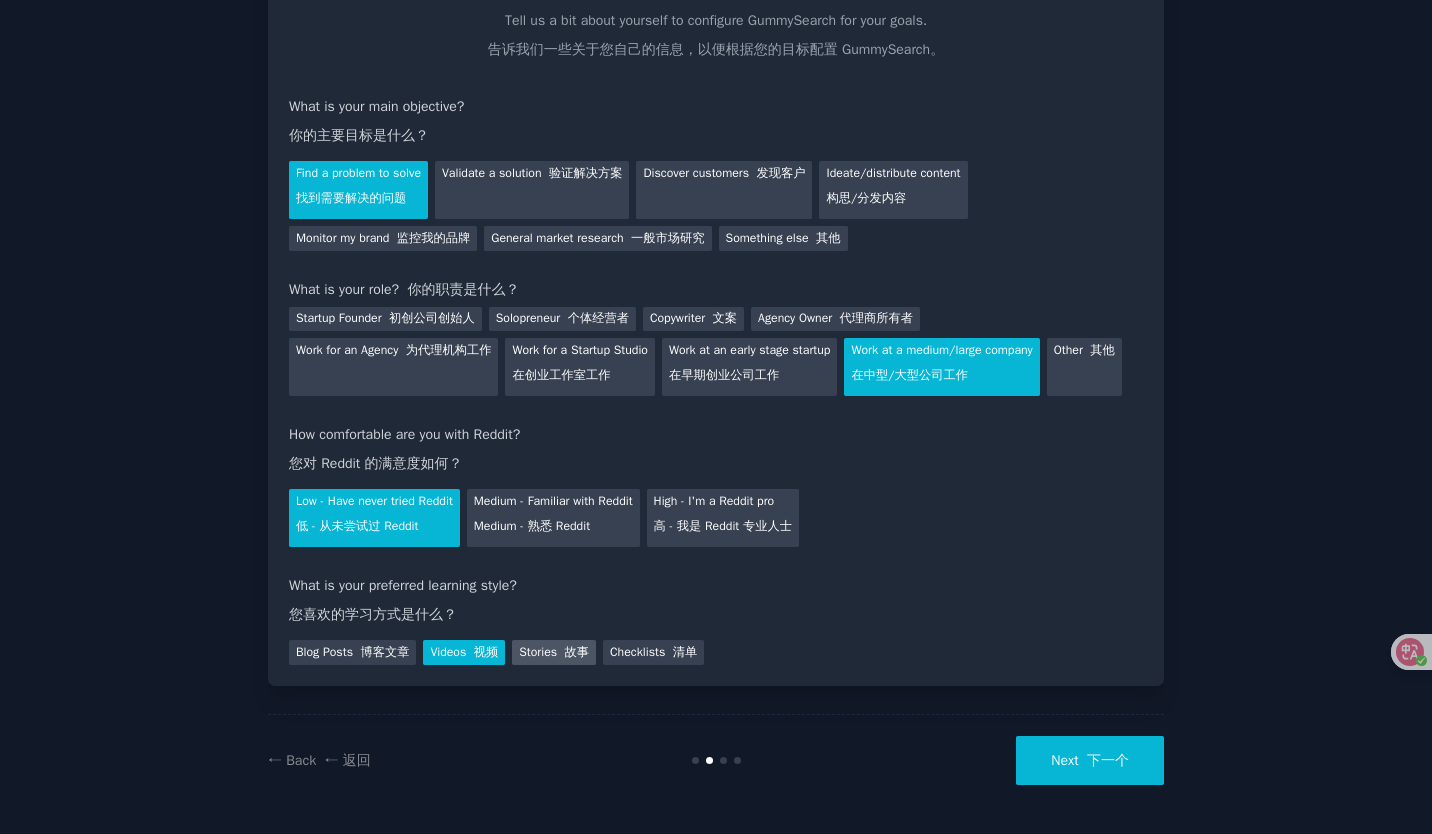 click on "Stories    故事" at bounding box center (554, 652) 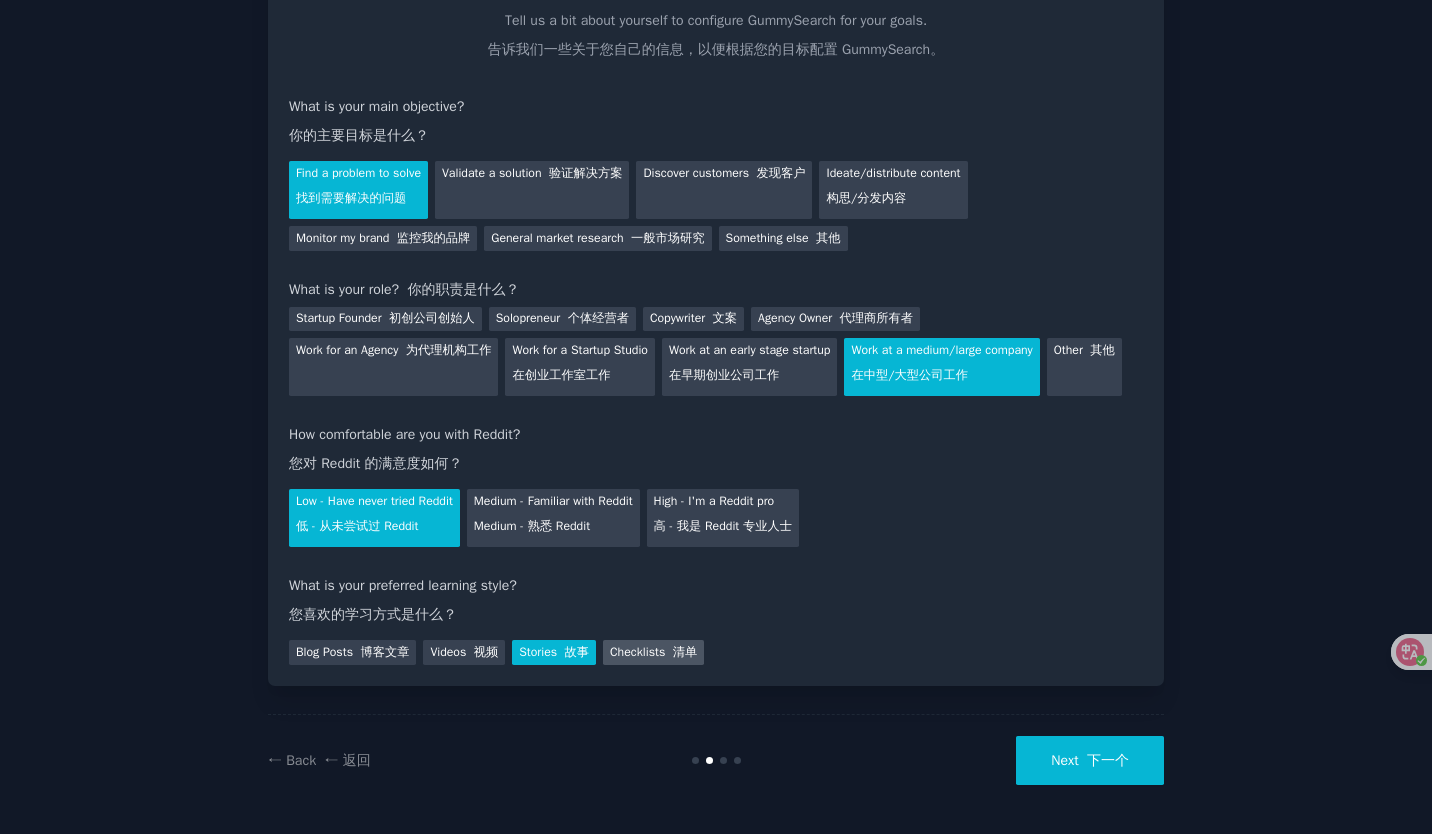 click on "Checklists    清单" at bounding box center (653, 652) 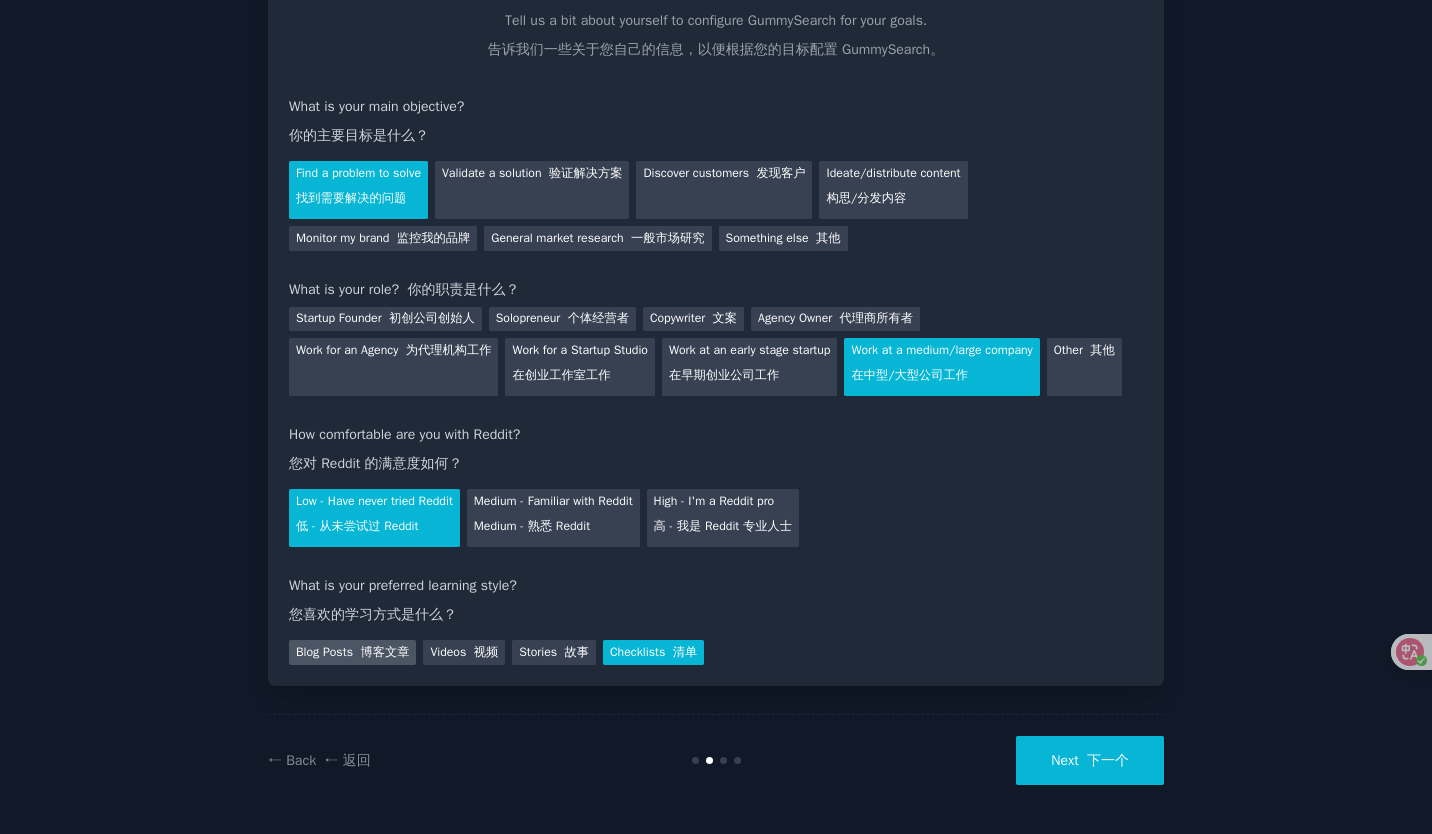 click on "博客文章" at bounding box center (384, 652) 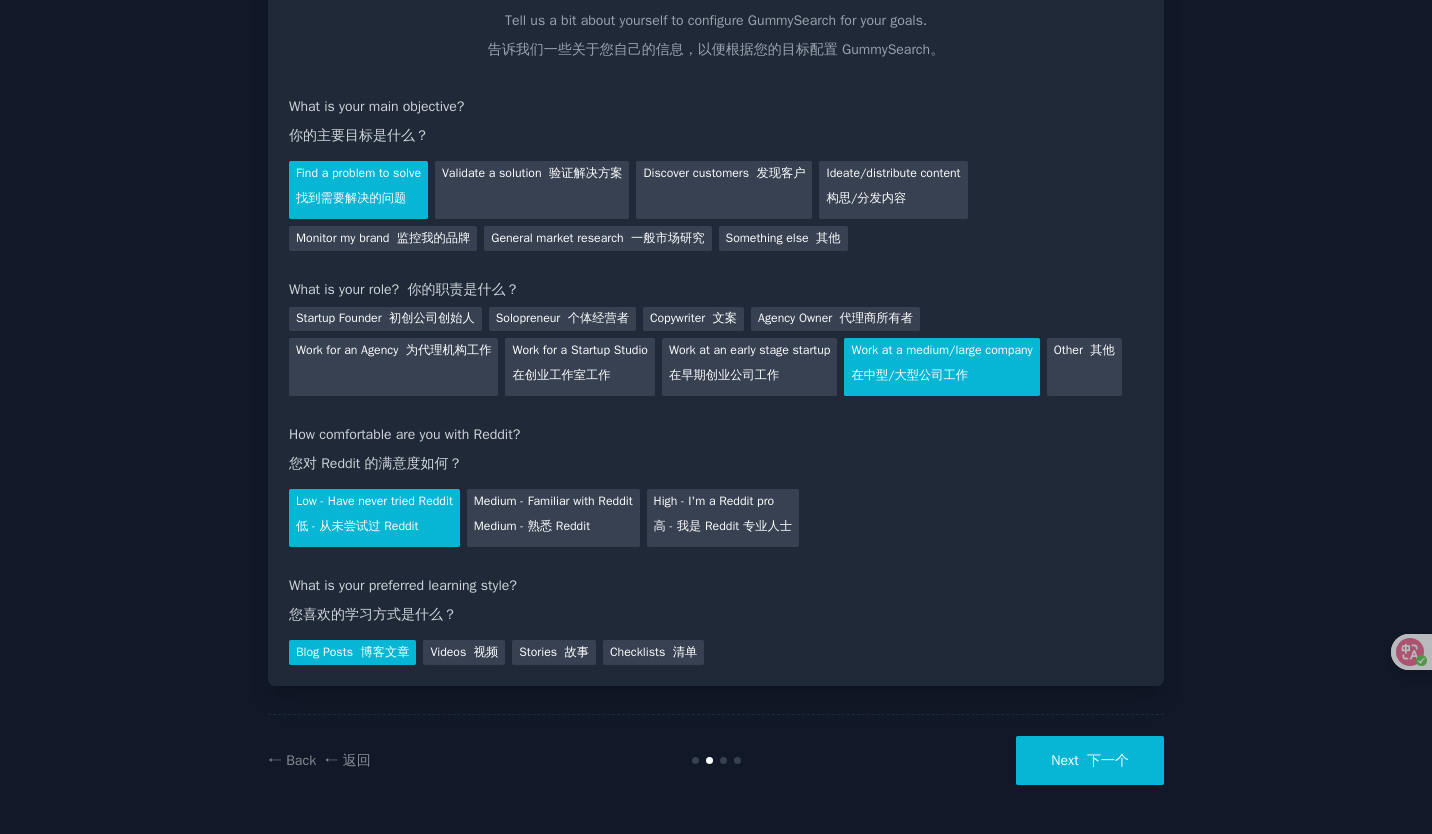 click on "下一个" at bounding box center [1108, 760] 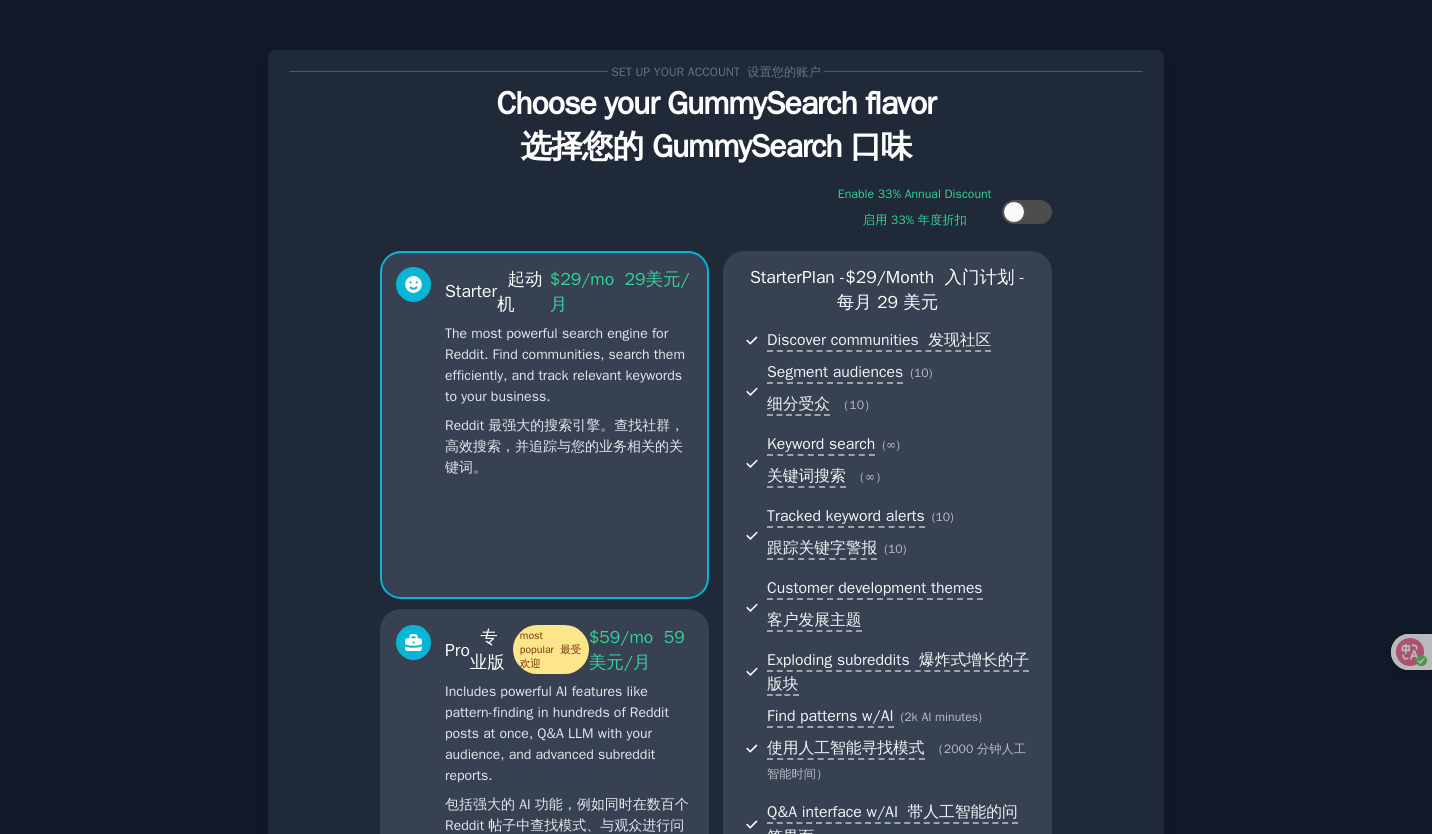 scroll, scrollTop: 0, scrollLeft: 0, axis: both 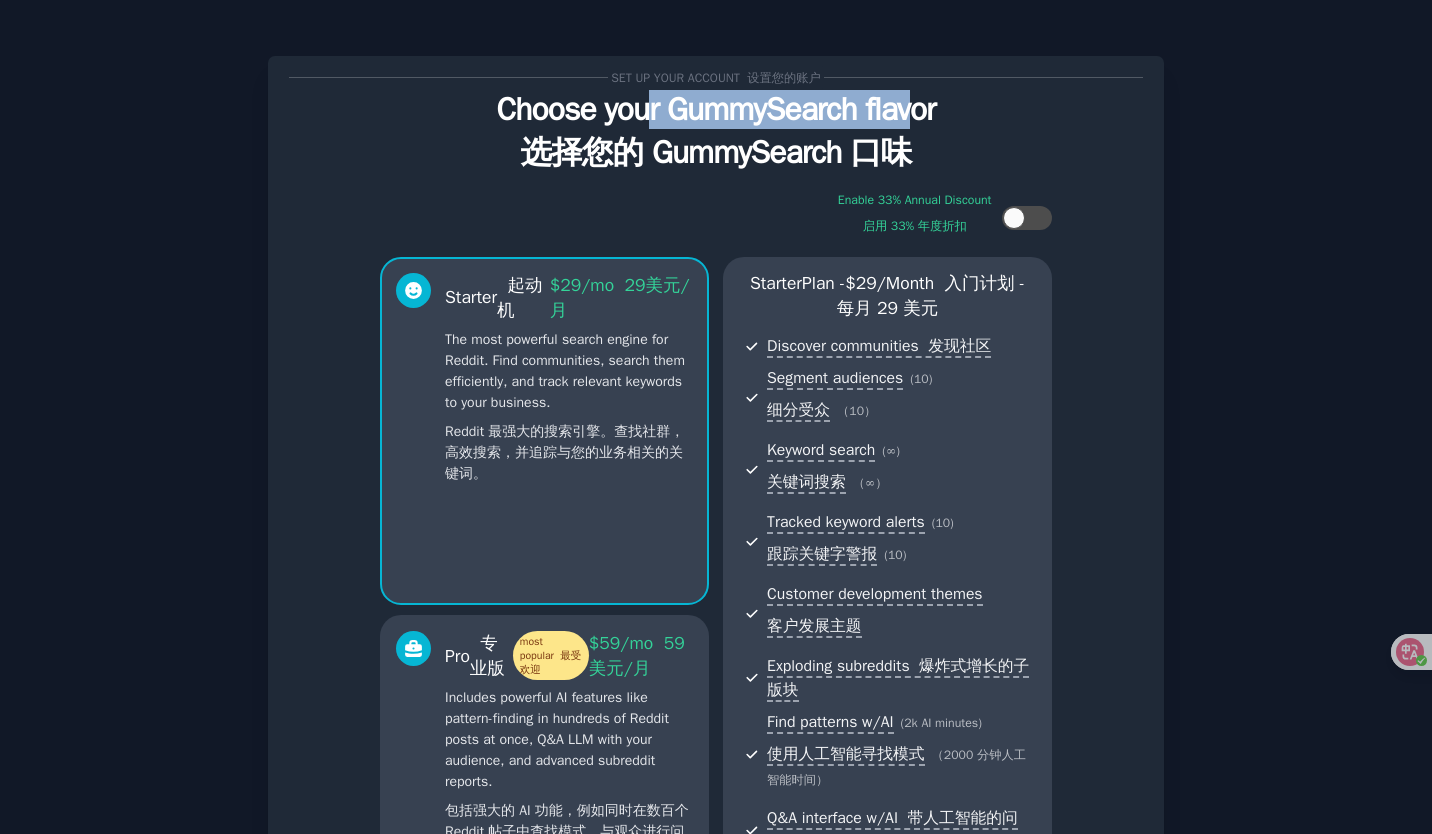 drag, startPoint x: 634, startPoint y: 118, endPoint x: 937, endPoint y: 118, distance: 303 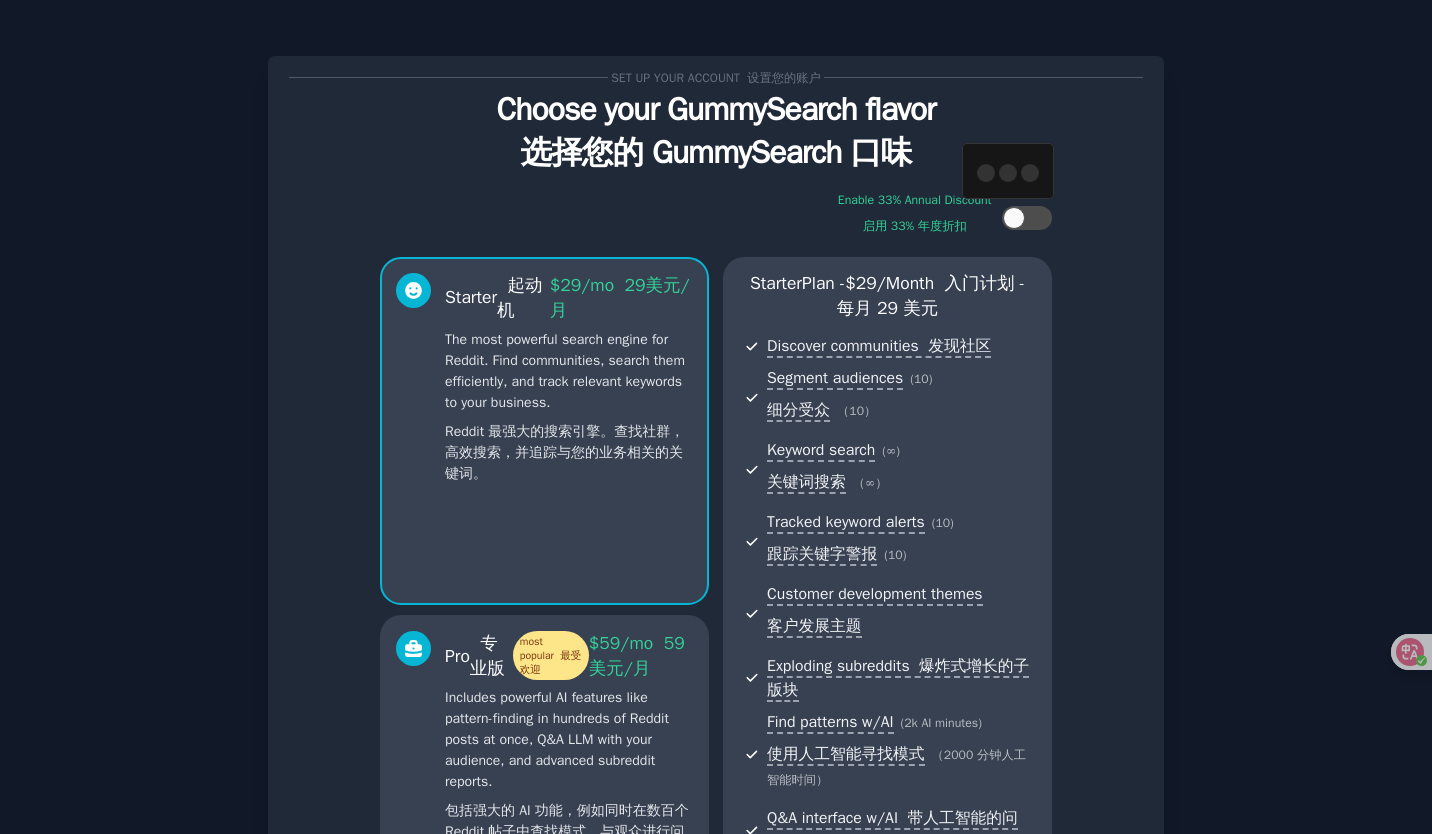 click on "选择您的 GummySearch 口味" at bounding box center (715, 152) 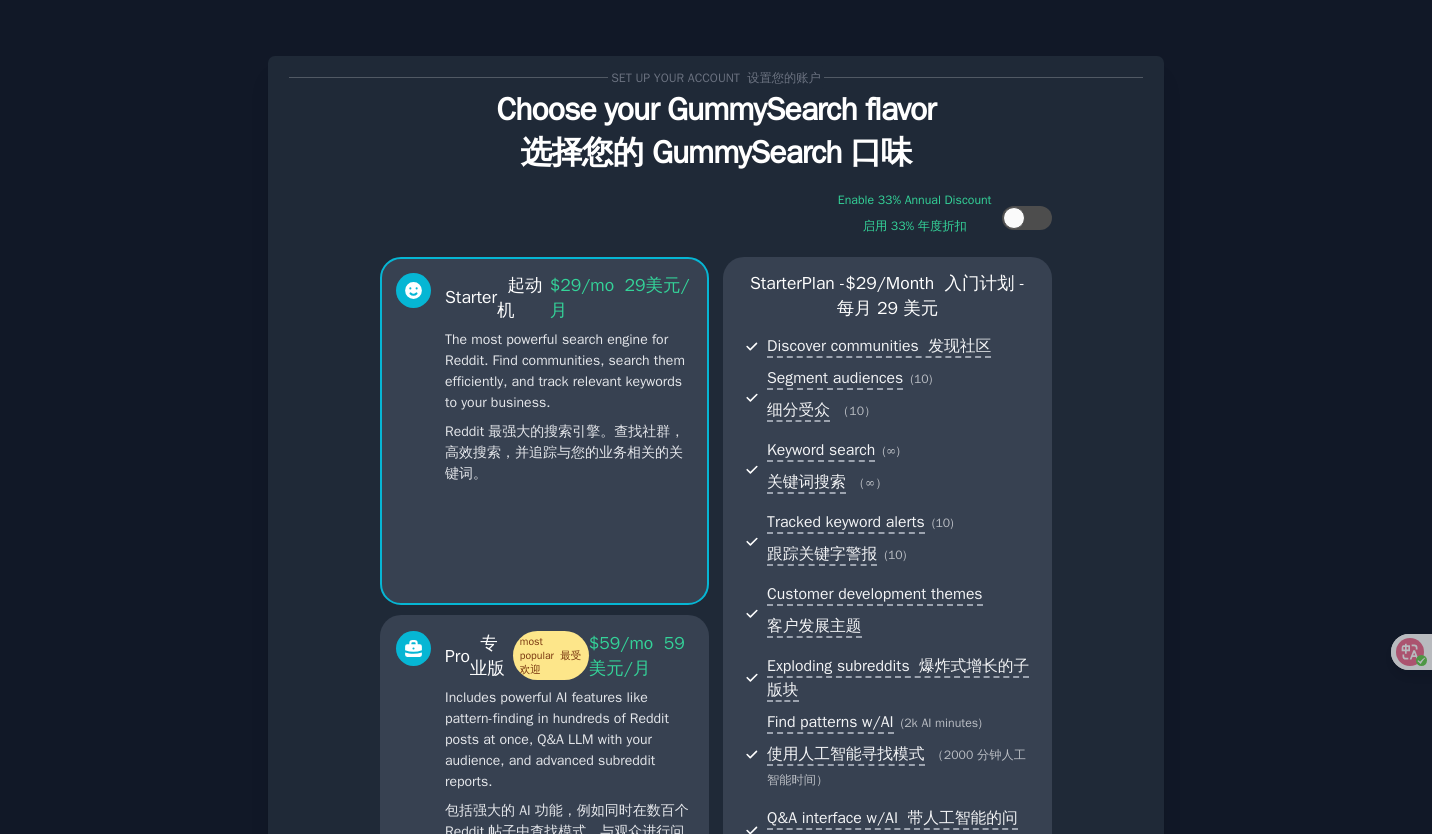 scroll, scrollTop: 100, scrollLeft: 0, axis: vertical 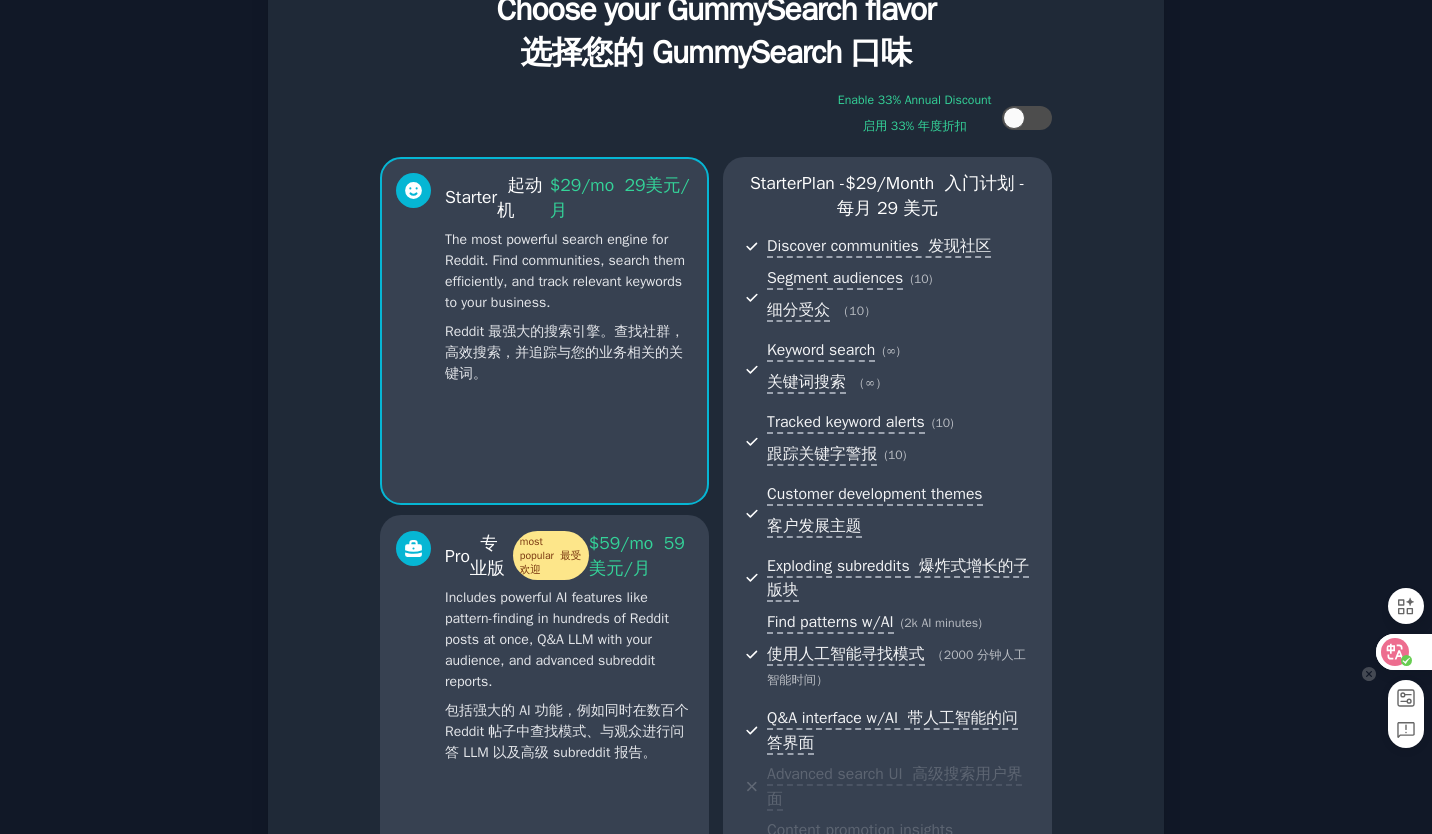 click 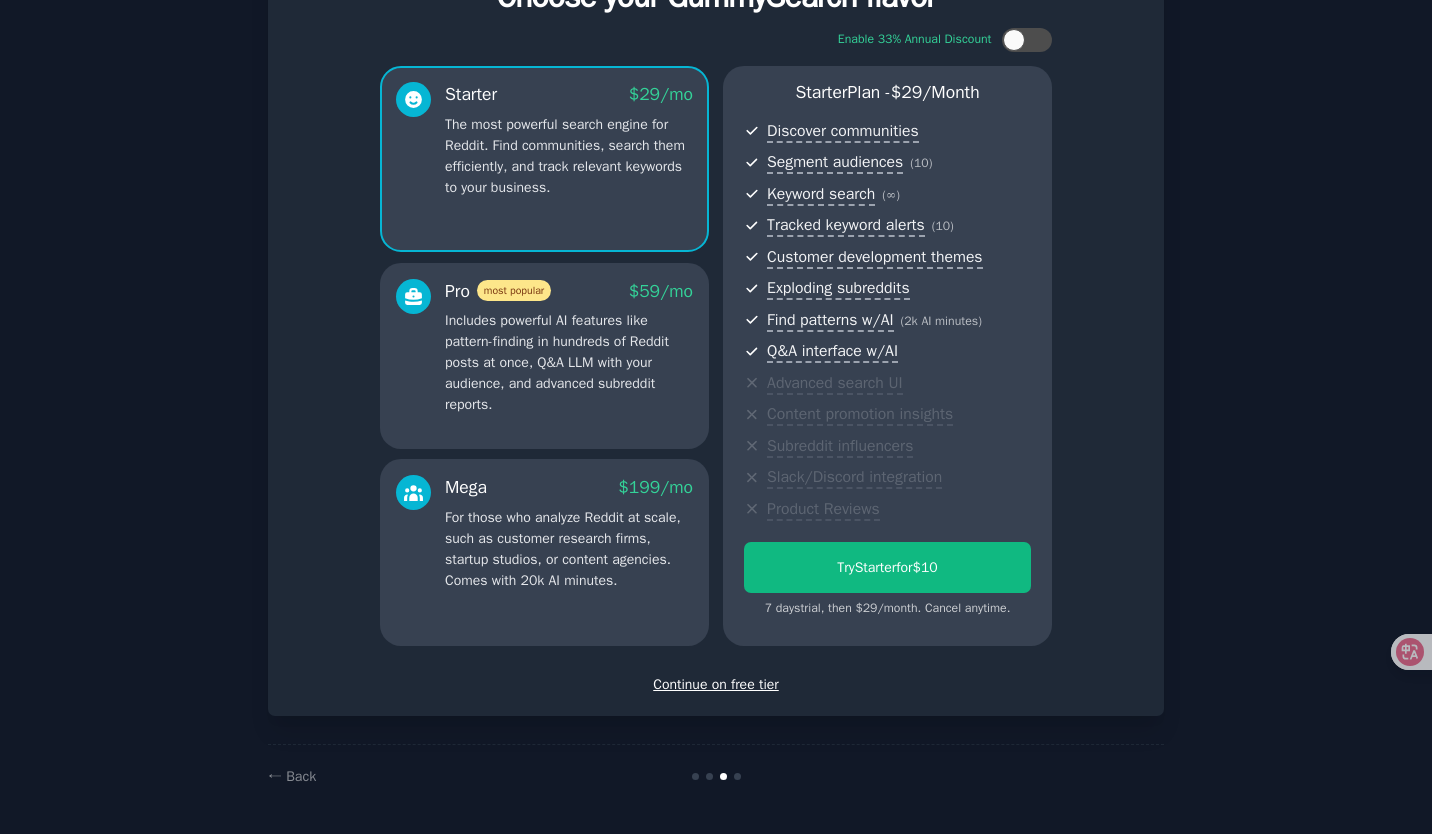 scroll, scrollTop: 114, scrollLeft: 0, axis: vertical 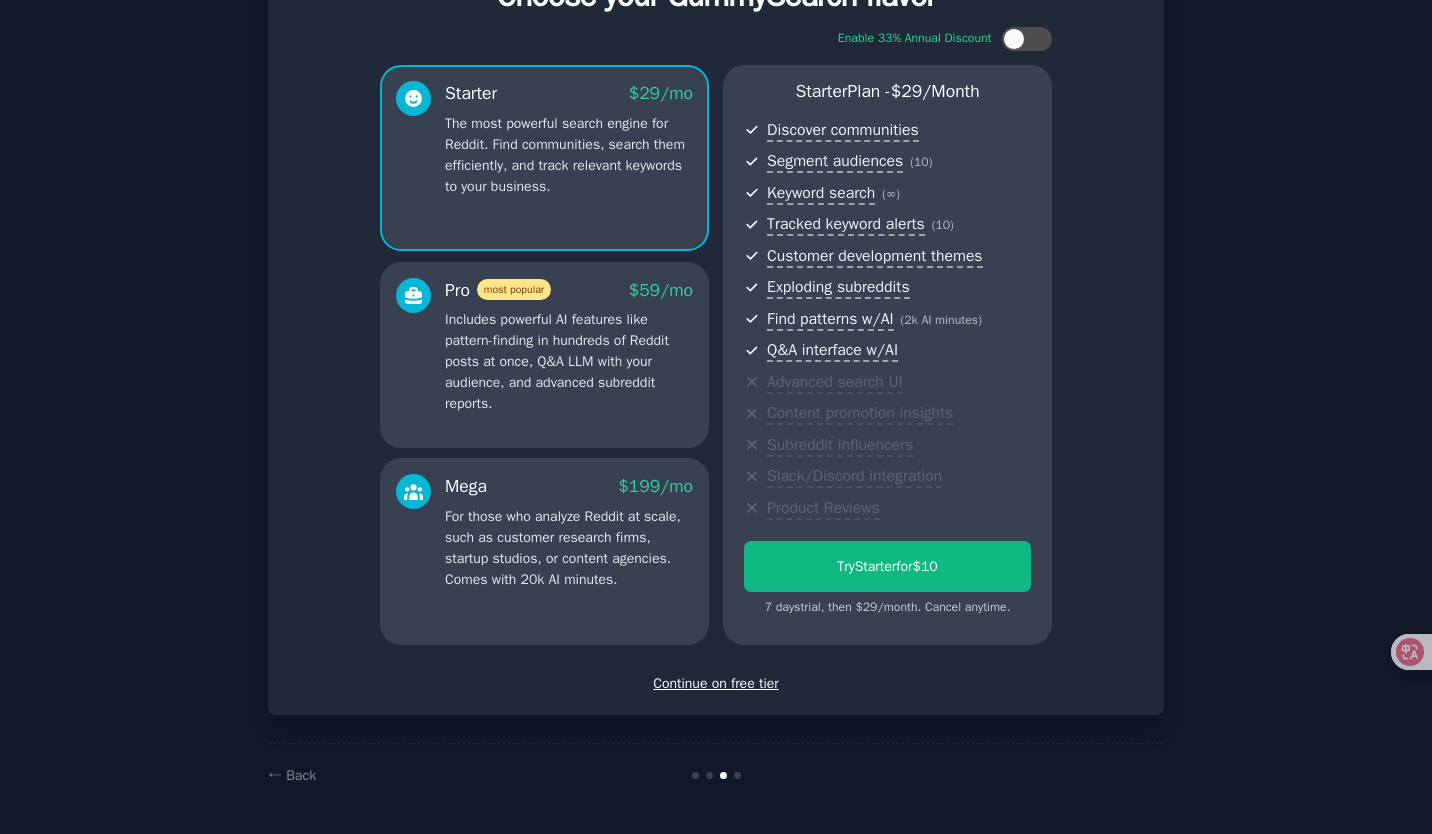 click on "Continue on free tier" at bounding box center [716, 683] 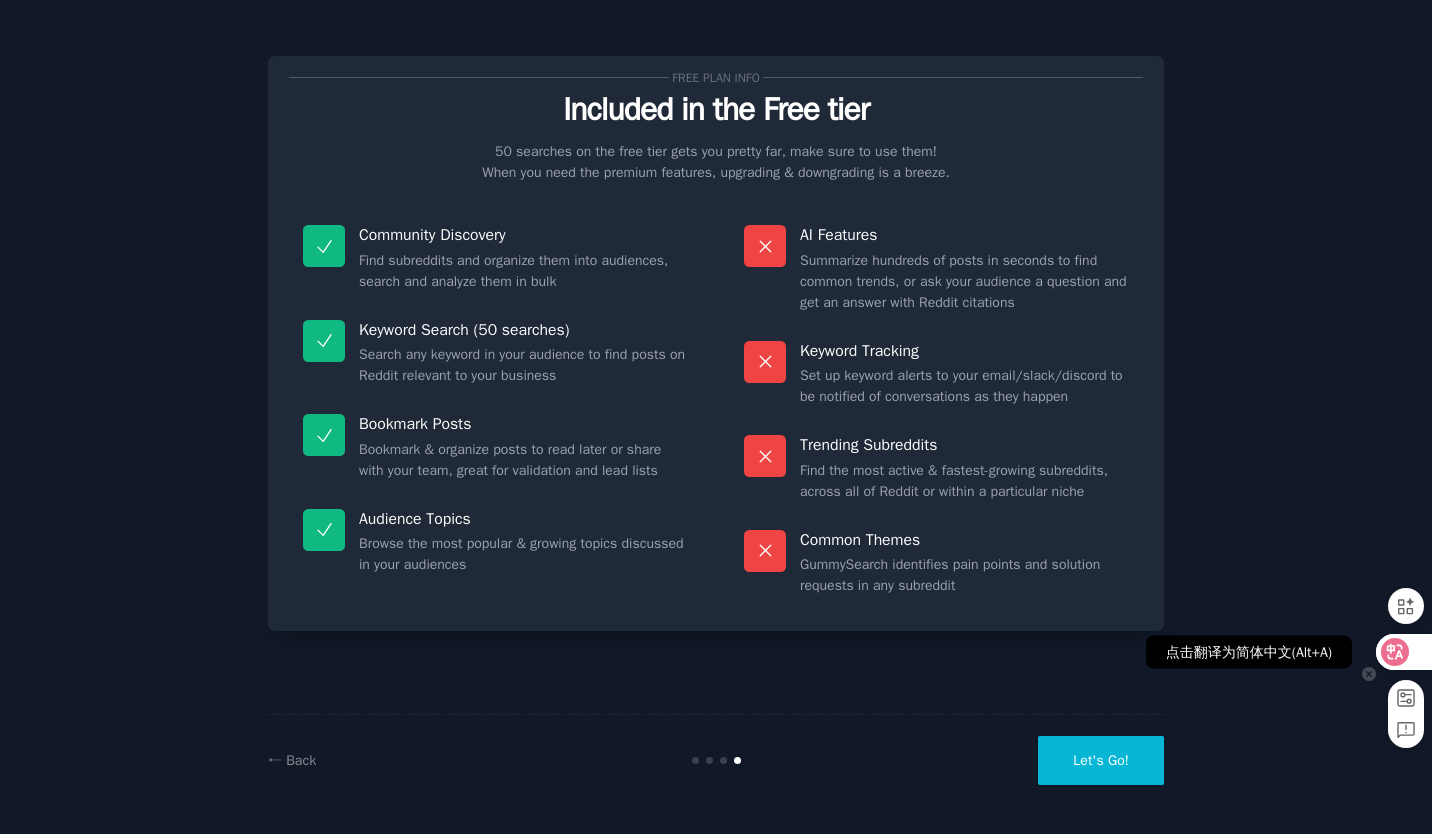 click 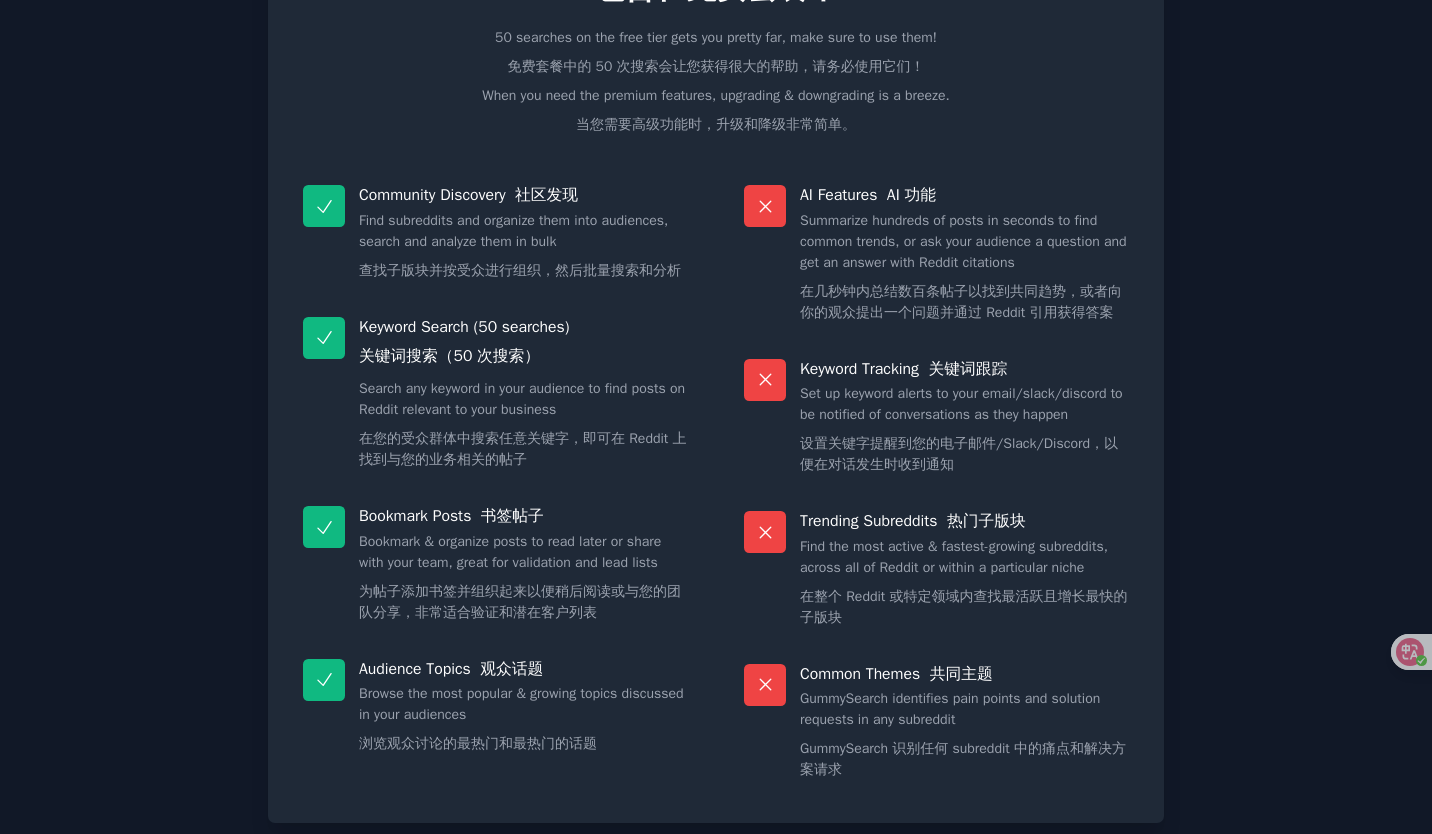 scroll, scrollTop: 365, scrollLeft: 0, axis: vertical 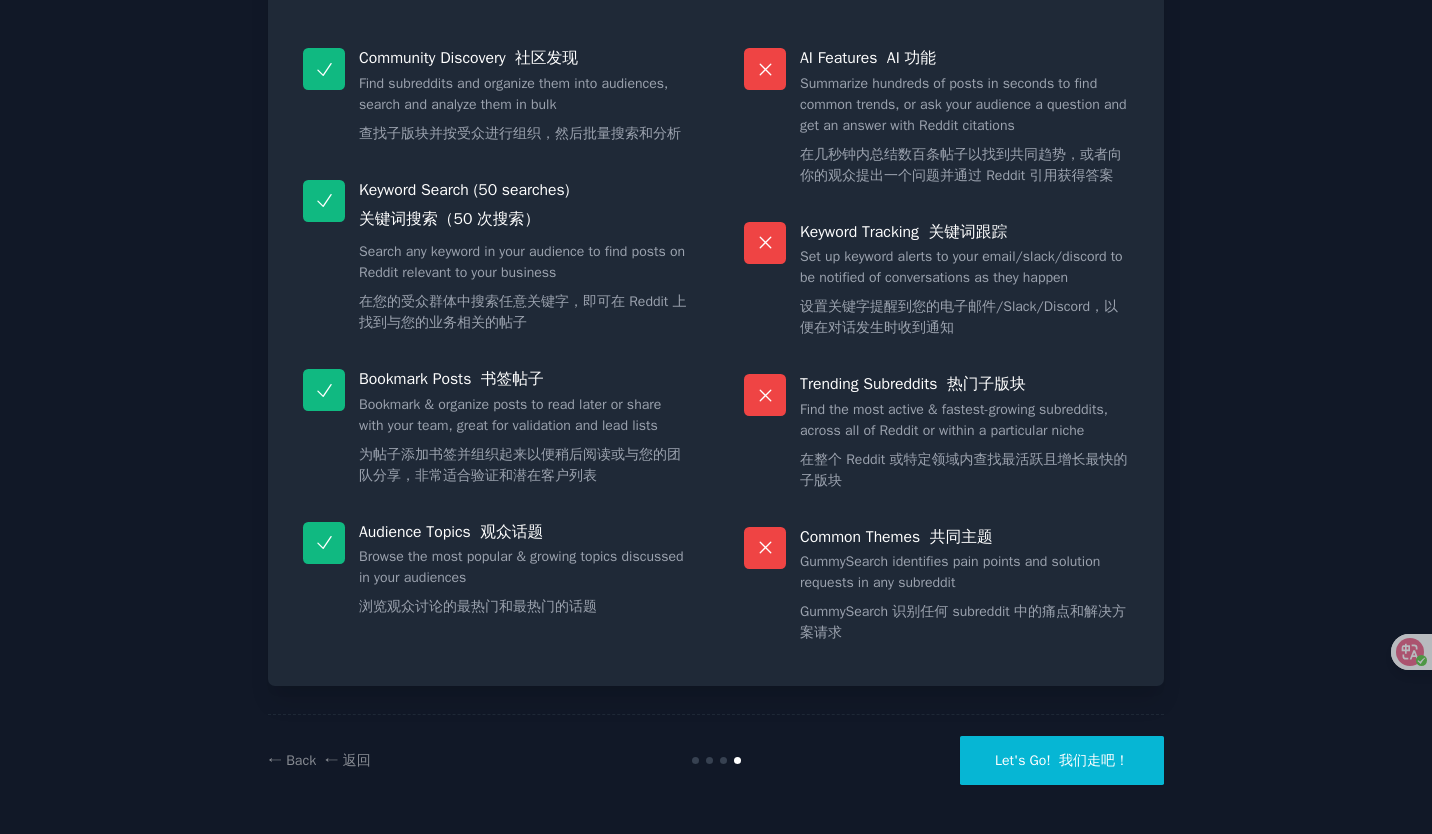 click on "Let's Go!    我们走吧！" at bounding box center (1062, 760) 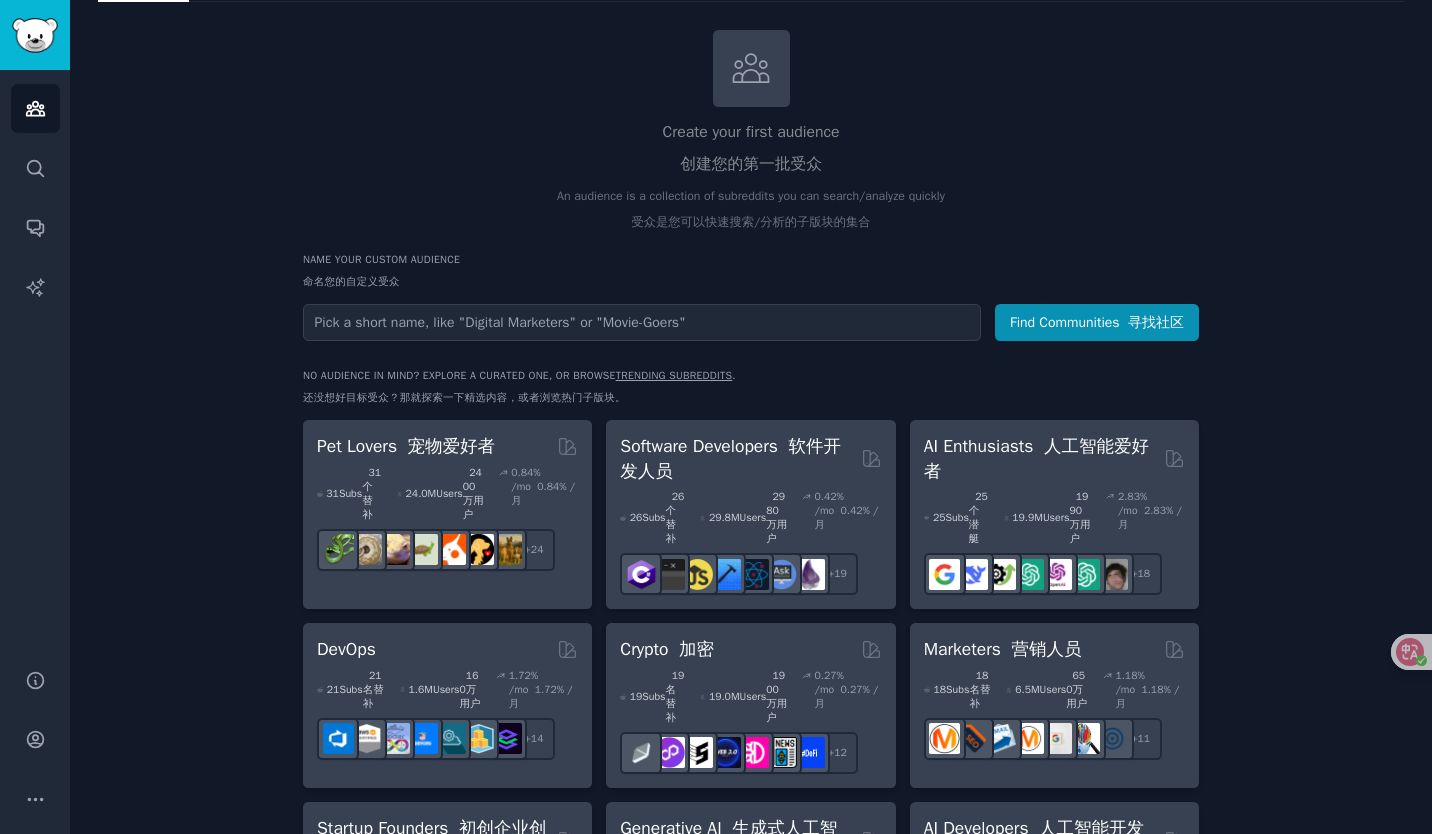 scroll, scrollTop: 200, scrollLeft: 0, axis: vertical 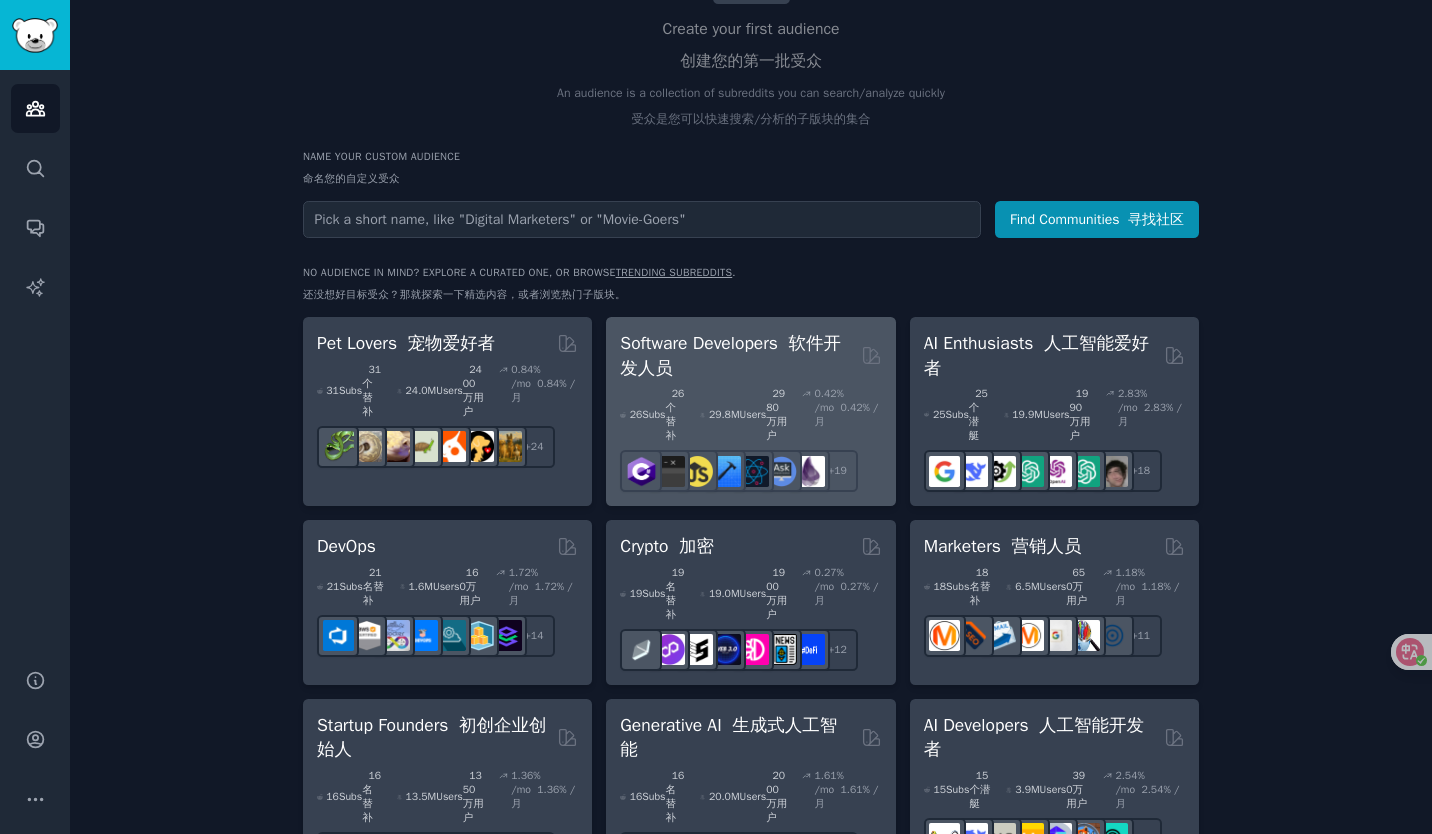 click on "Software Developers    软件开发人员" at bounding box center [736, 355] 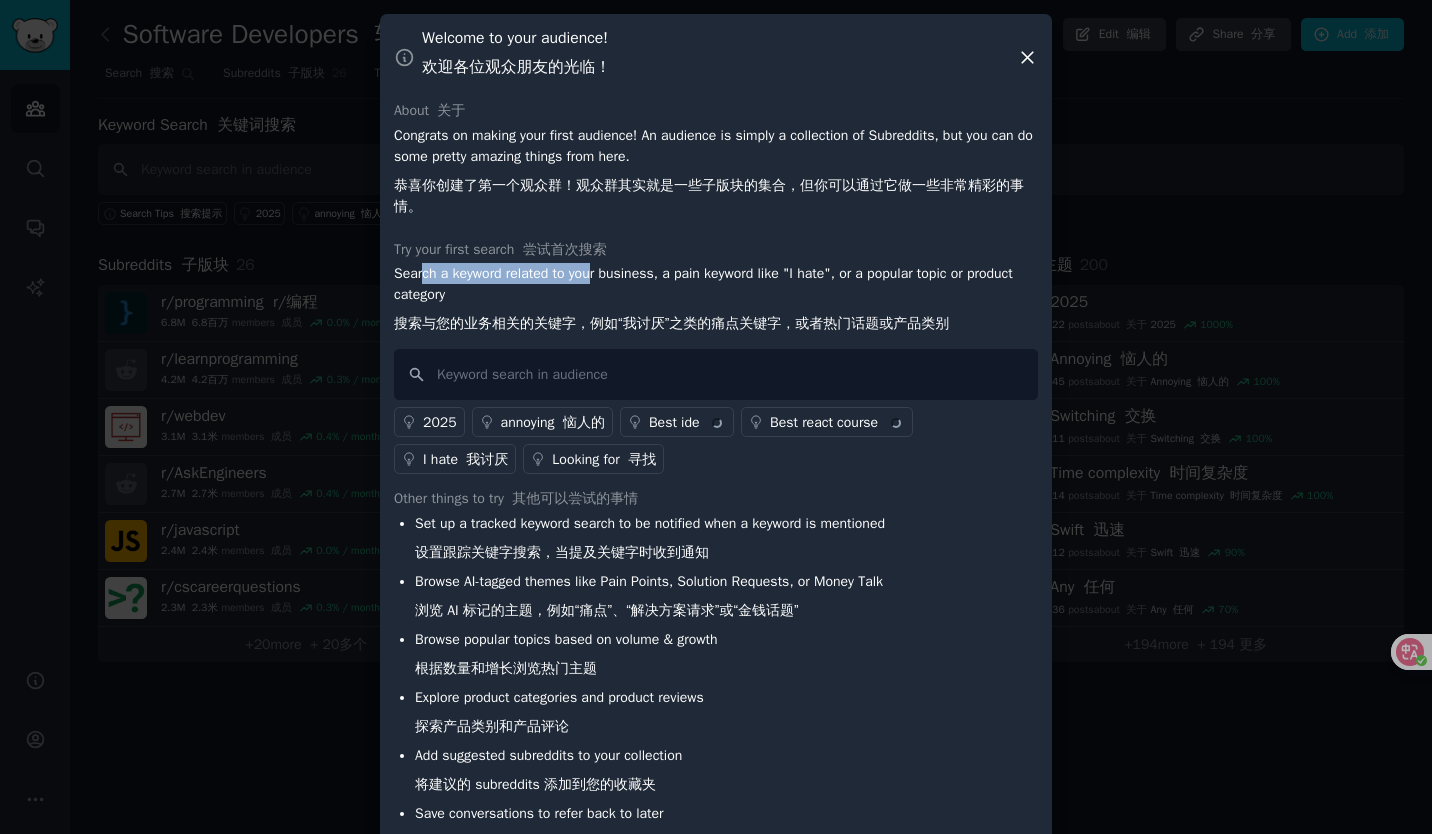 drag, startPoint x: 423, startPoint y: 277, endPoint x: 603, endPoint y: 275, distance: 180.01111 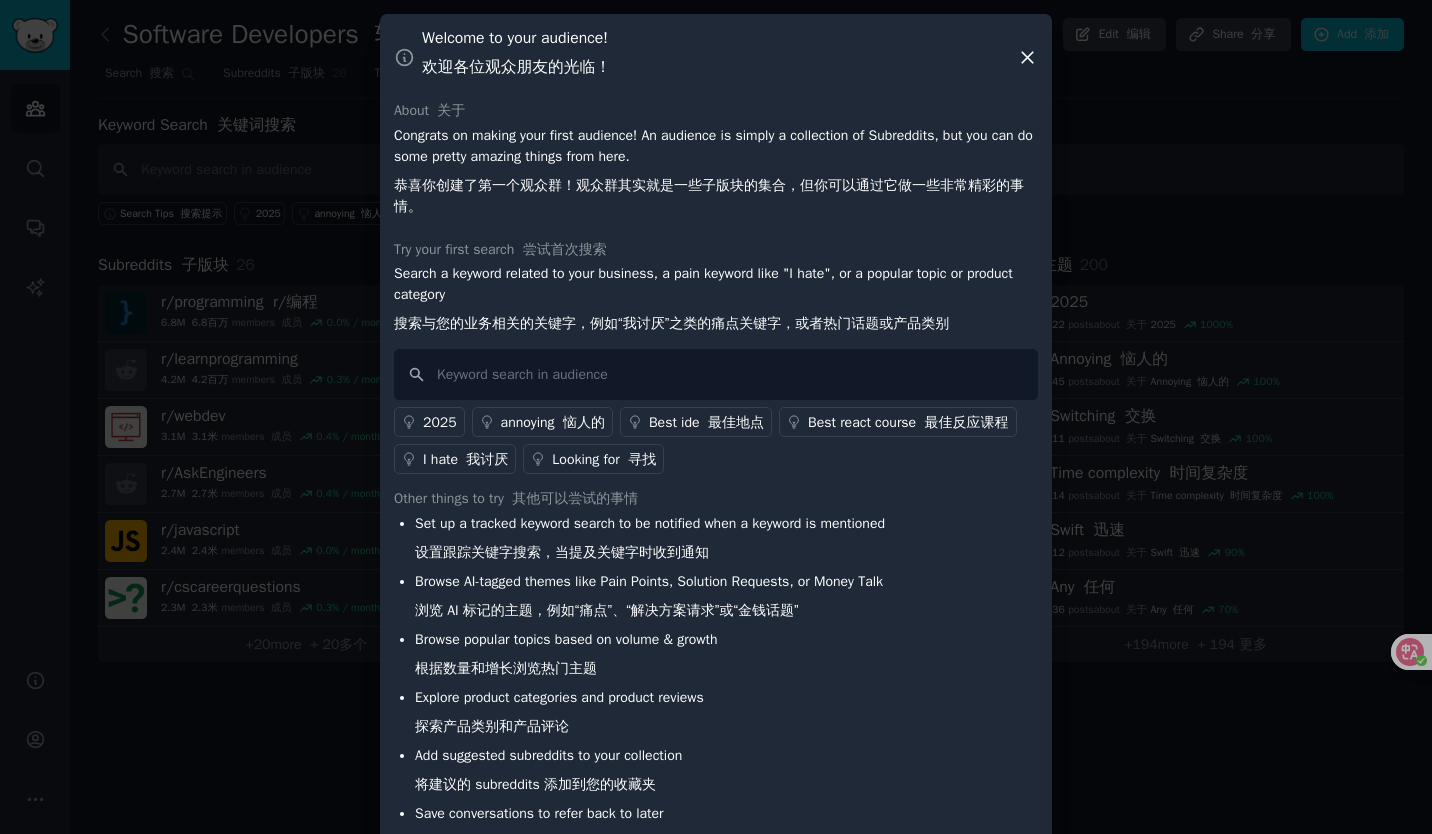 drag, startPoint x: 603, startPoint y: 275, endPoint x: 645, endPoint y: 289, distance: 44.27189 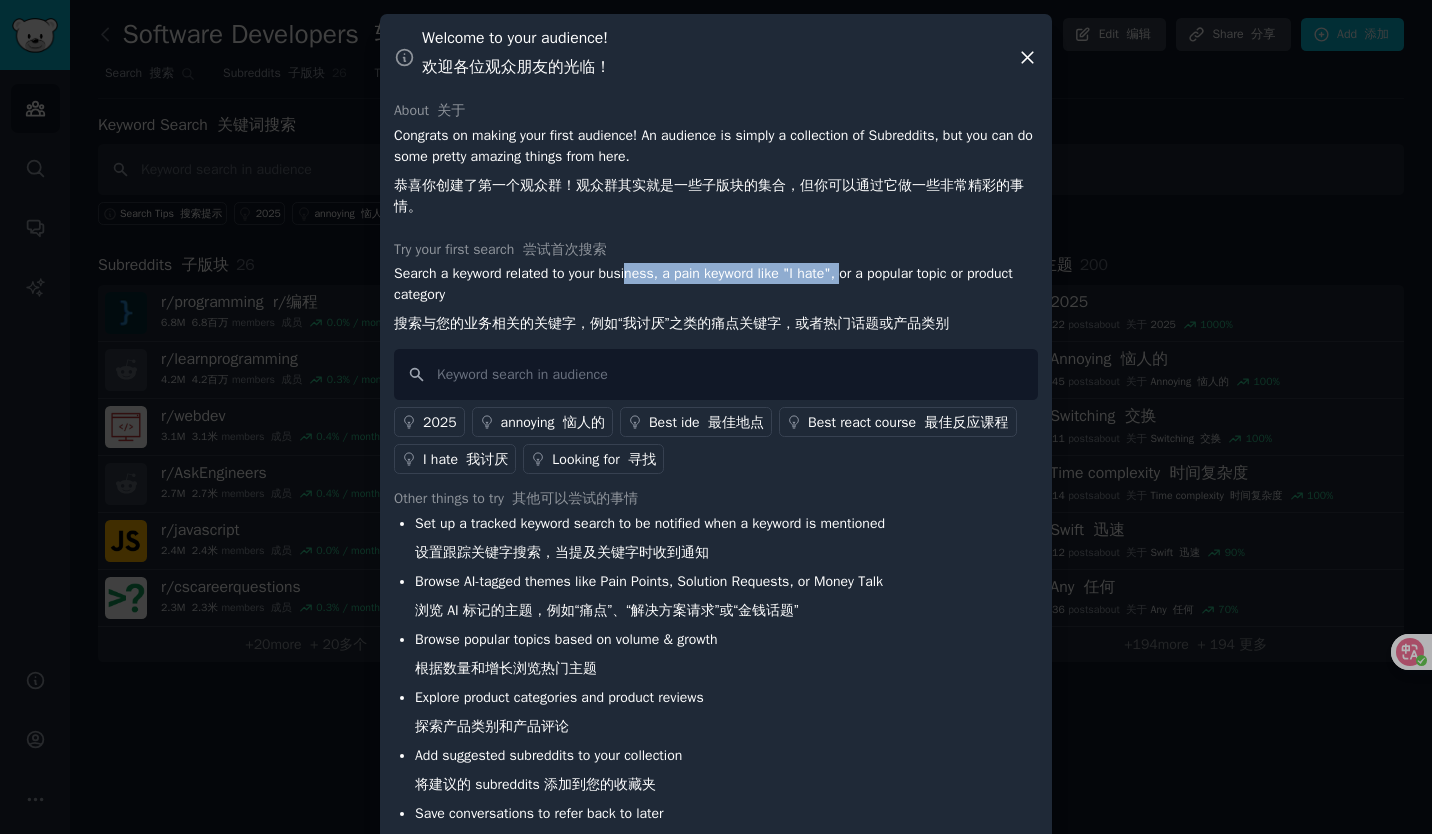 drag, startPoint x: 645, startPoint y: 276, endPoint x: 873, endPoint y: 272, distance: 228.03508 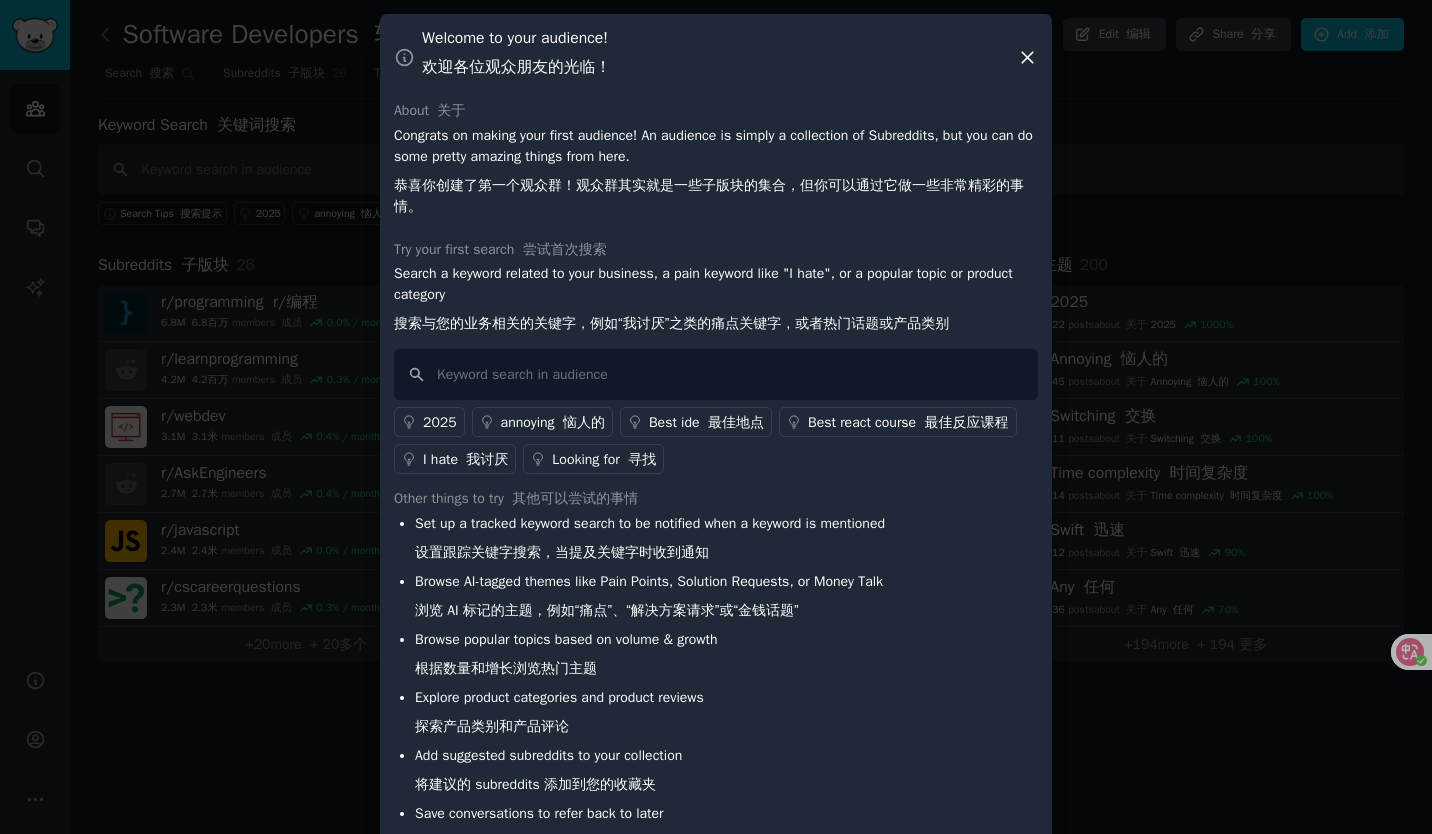 drag, startPoint x: 873, startPoint y: 272, endPoint x: 838, endPoint y: 291, distance: 39.824615 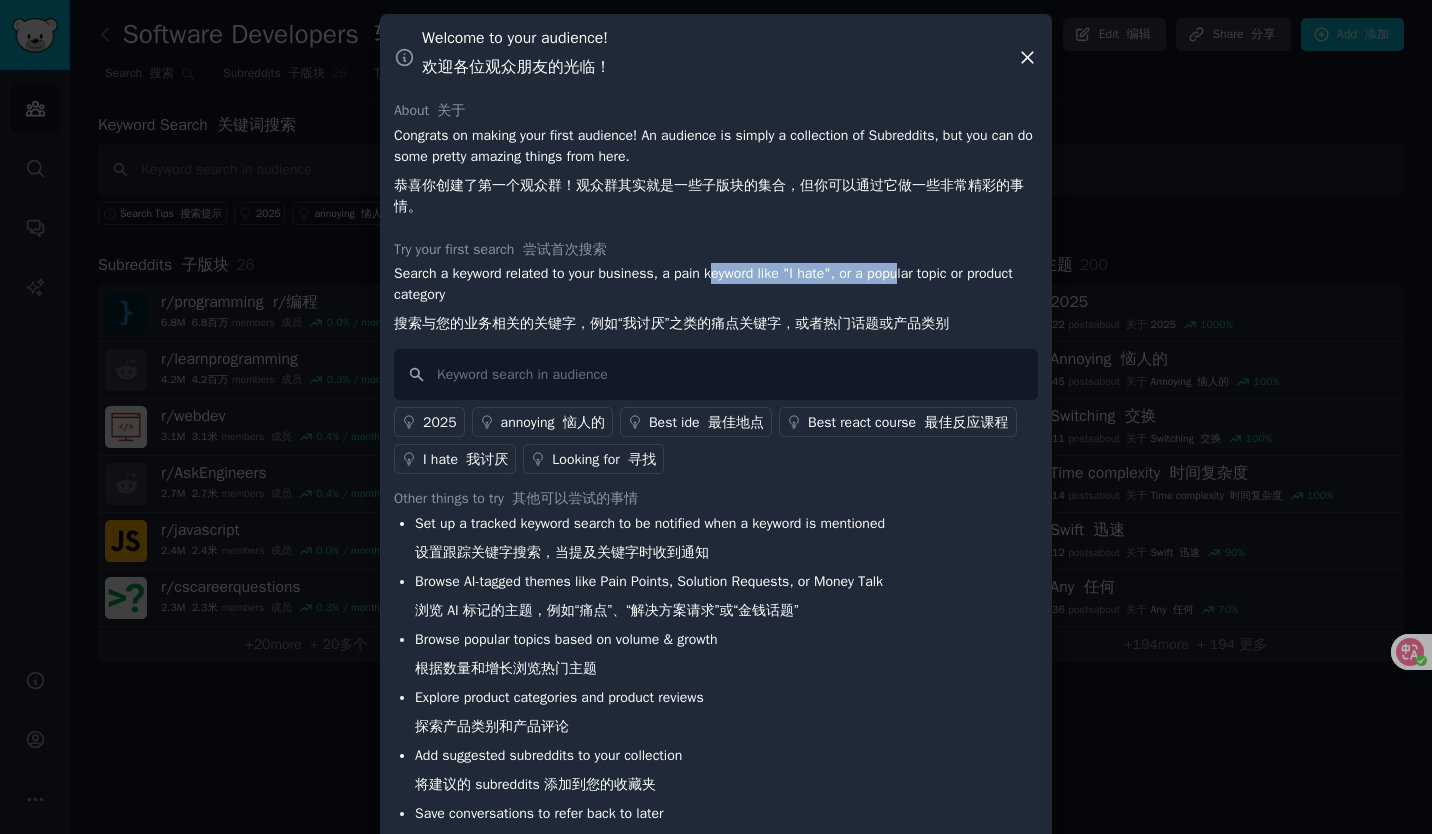 drag, startPoint x: 732, startPoint y: 281, endPoint x: 936, endPoint y: 280, distance: 204.00246 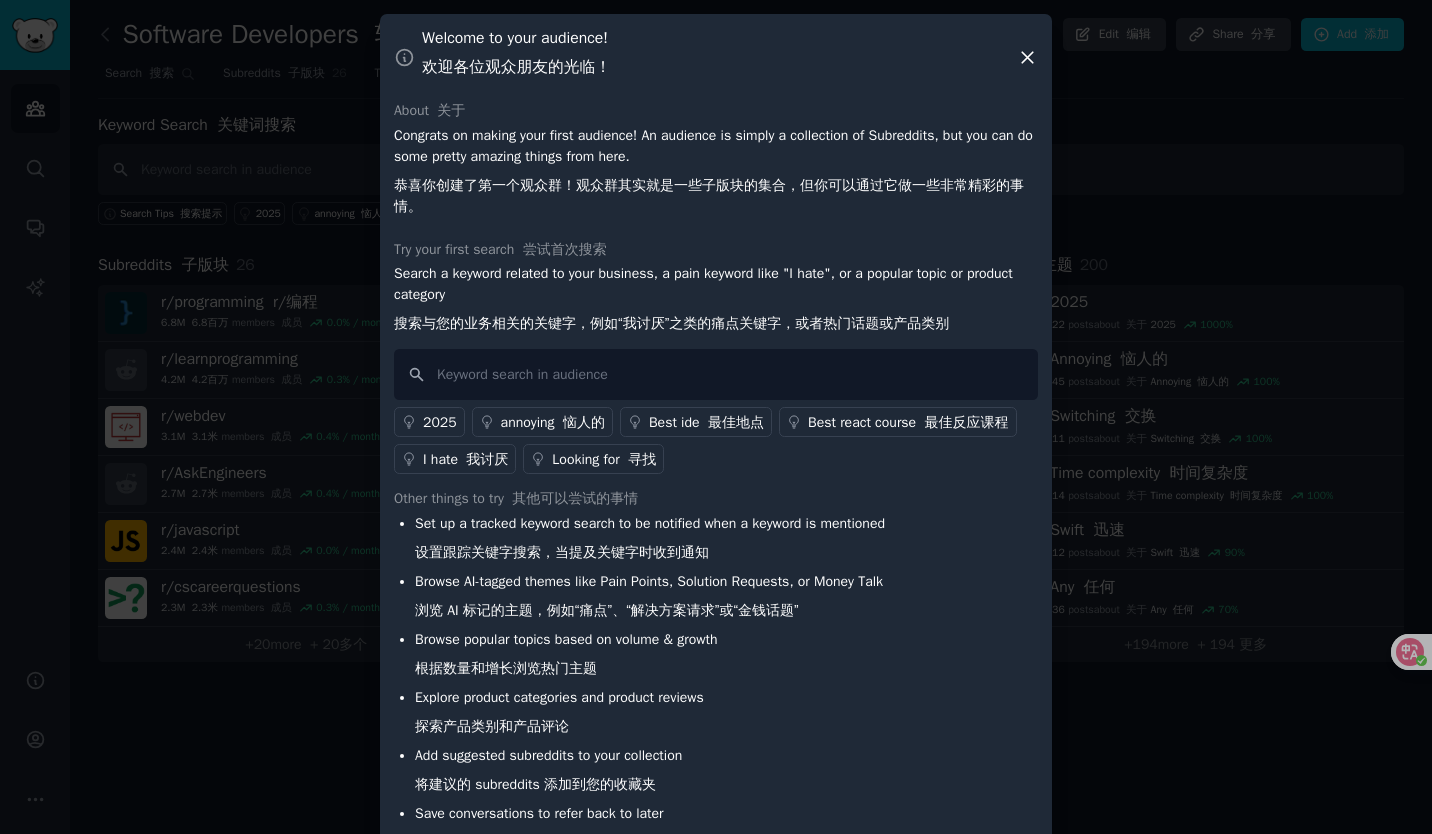 drag, startPoint x: 936, startPoint y: 280, endPoint x: 912, endPoint y: 294, distance: 27.784887 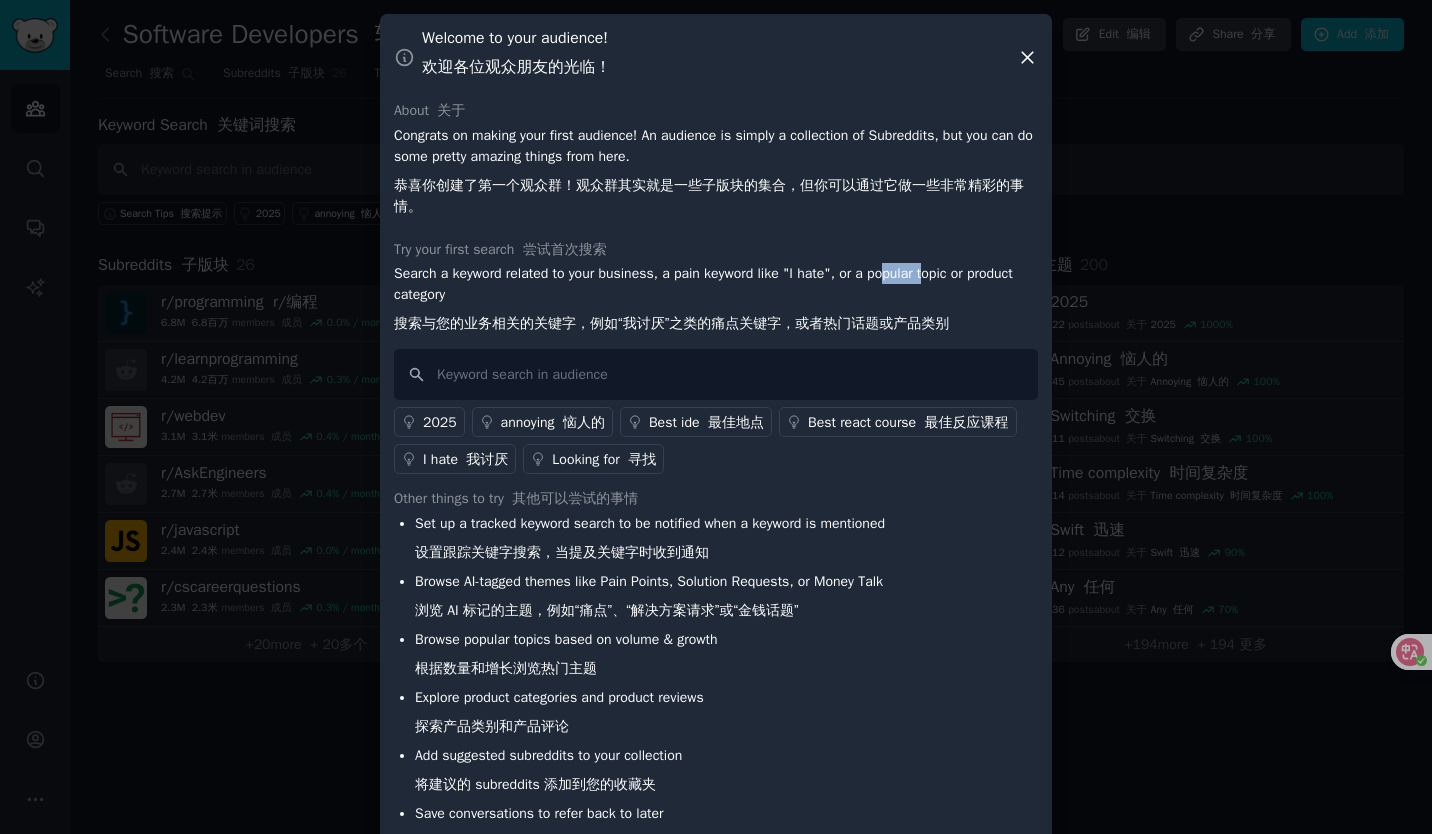drag, startPoint x: 925, startPoint y: 278, endPoint x: 960, endPoint y: 278, distance: 35 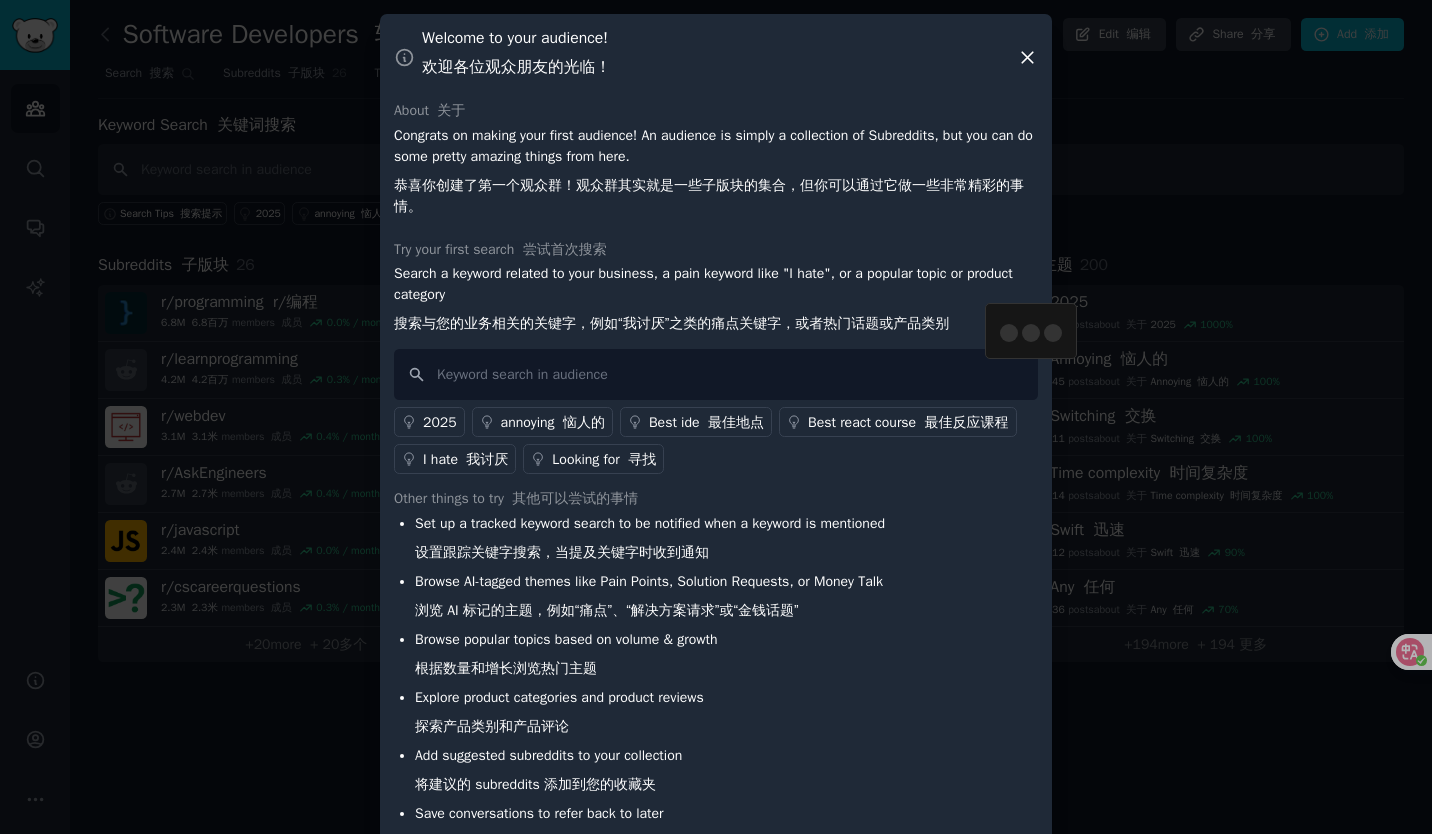 click on "Search a keyword related to your business, a pain keyword like "I hate", or a popular topic or product category 搜索与您的业务相关的关键字，例如“我讨厌”之类的痛点关键字，或者热门话题或产品类别" at bounding box center (716, 302) 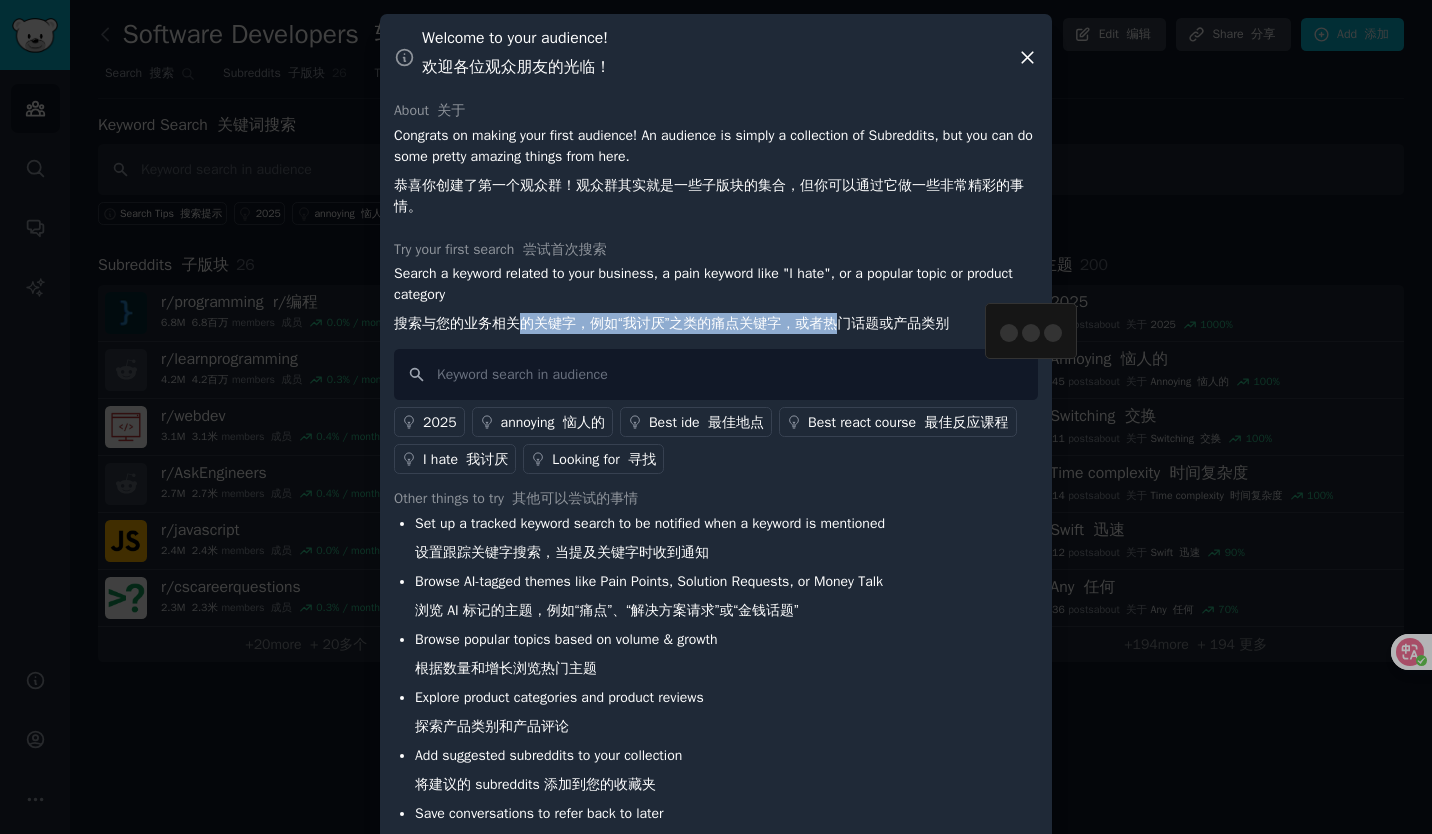 drag, startPoint x: 608, startPoint y: 320, endPoint x: 838, endPoint y: 324, distance: 230.03477 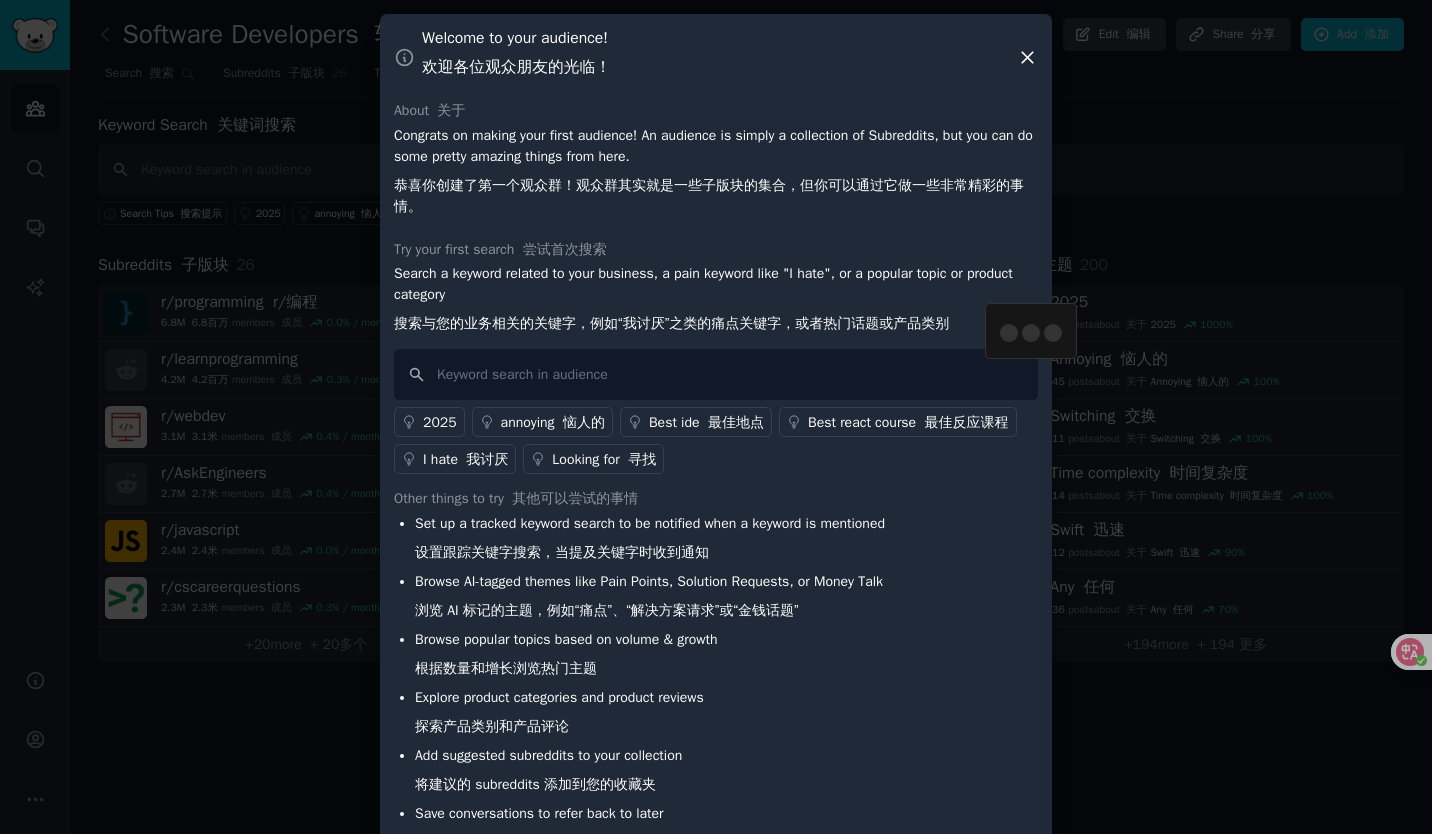 drag, startPoint x: 838, startPoint y: 324, endPoint x: 673, endPoint y: 291, distance: 168.26764 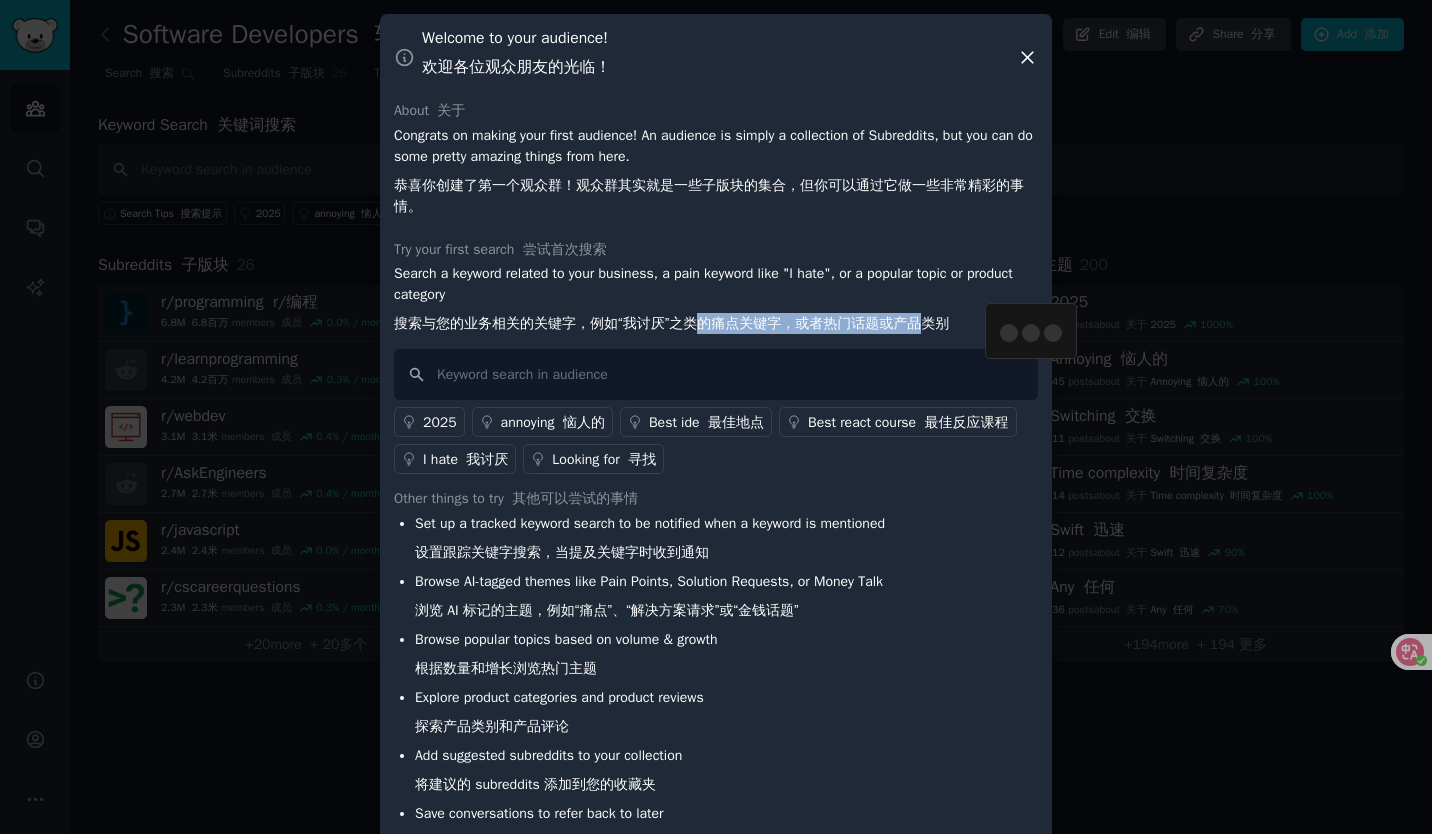 drag, startPoint x: 698, startPoint y: 326, endPoint x: 924, endPoint y: 330, distance: 226.0354 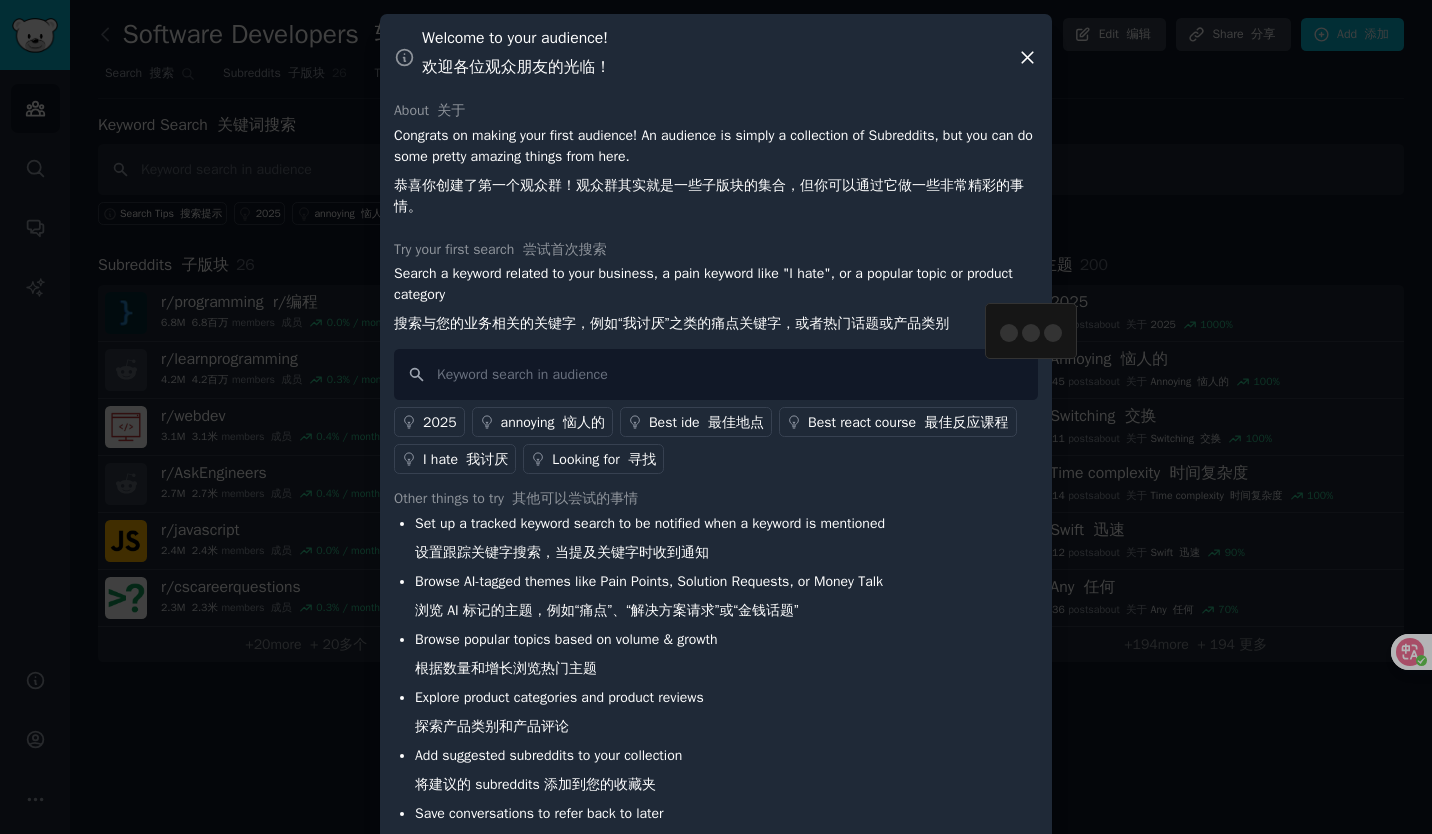 click on "Search a keyword related to your business, a pain keyword like "I hate", or a popular topic or product category 搜索与您的业务相关的关键字，例如“我讨厌”之类的痛点关键字，或者热门话题或产品类别" at bounding box center [716, 302] 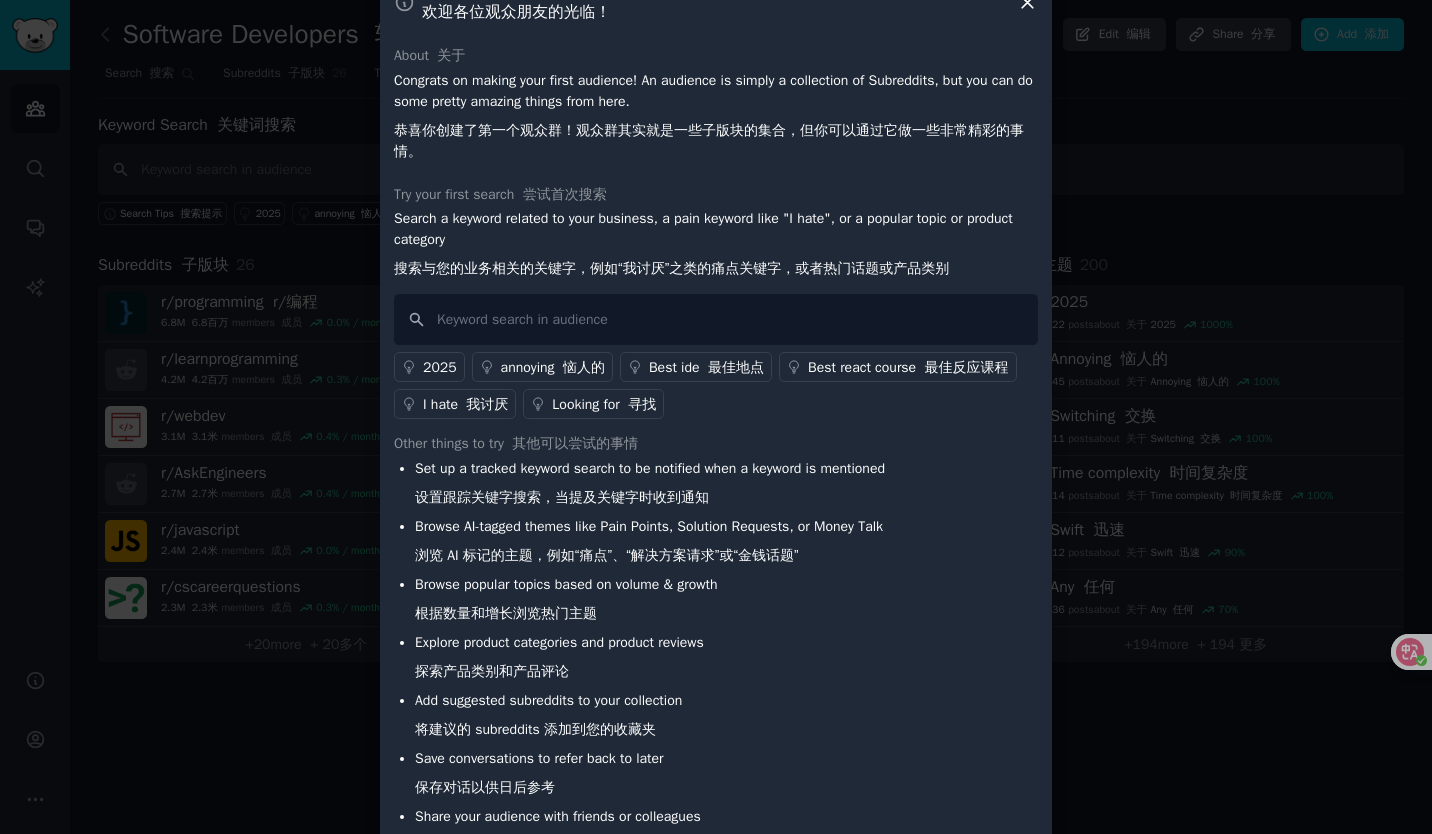 scroll, scrollTop: 0, scrollLeft: 0, axis: both 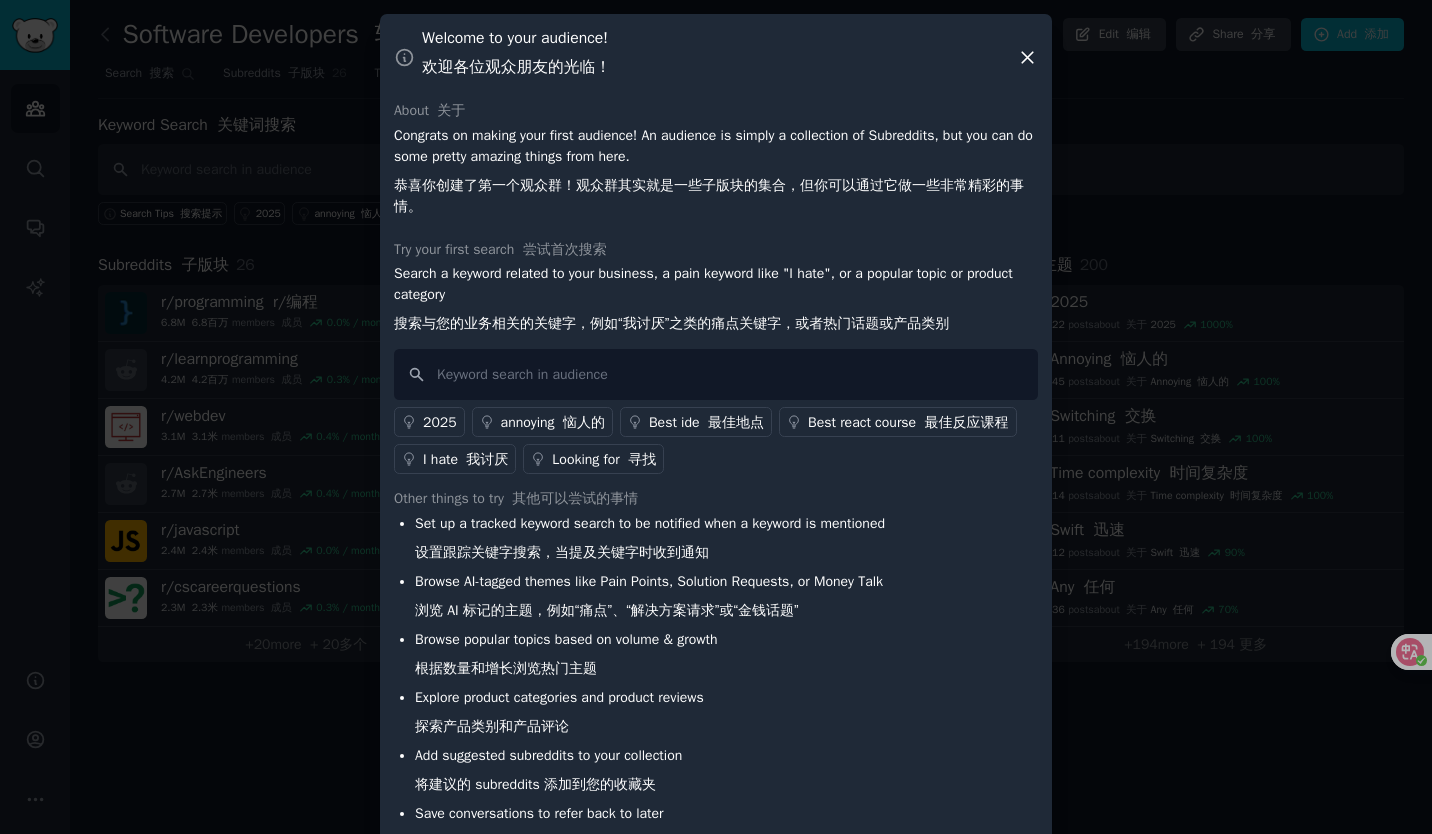 click 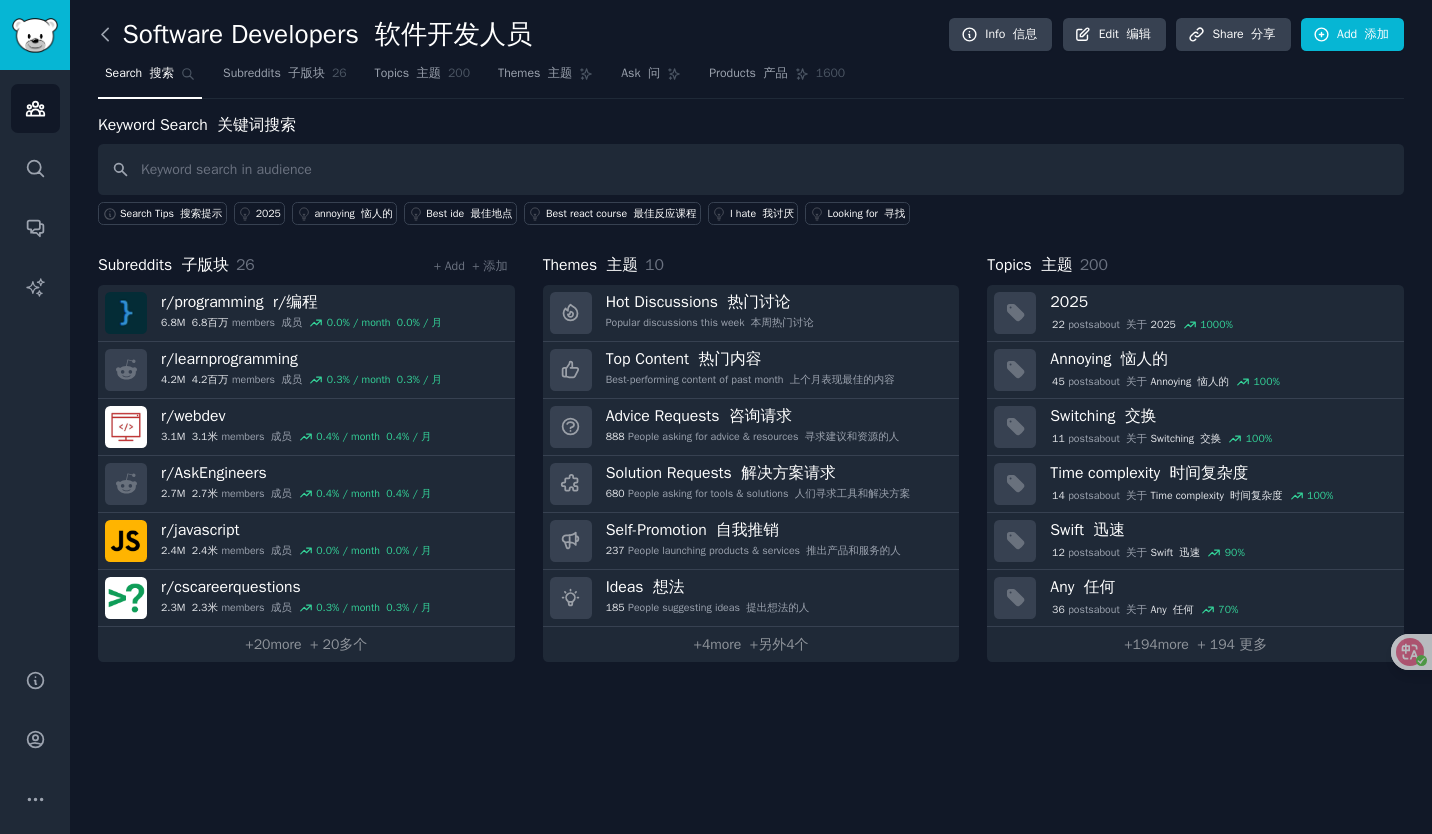 click 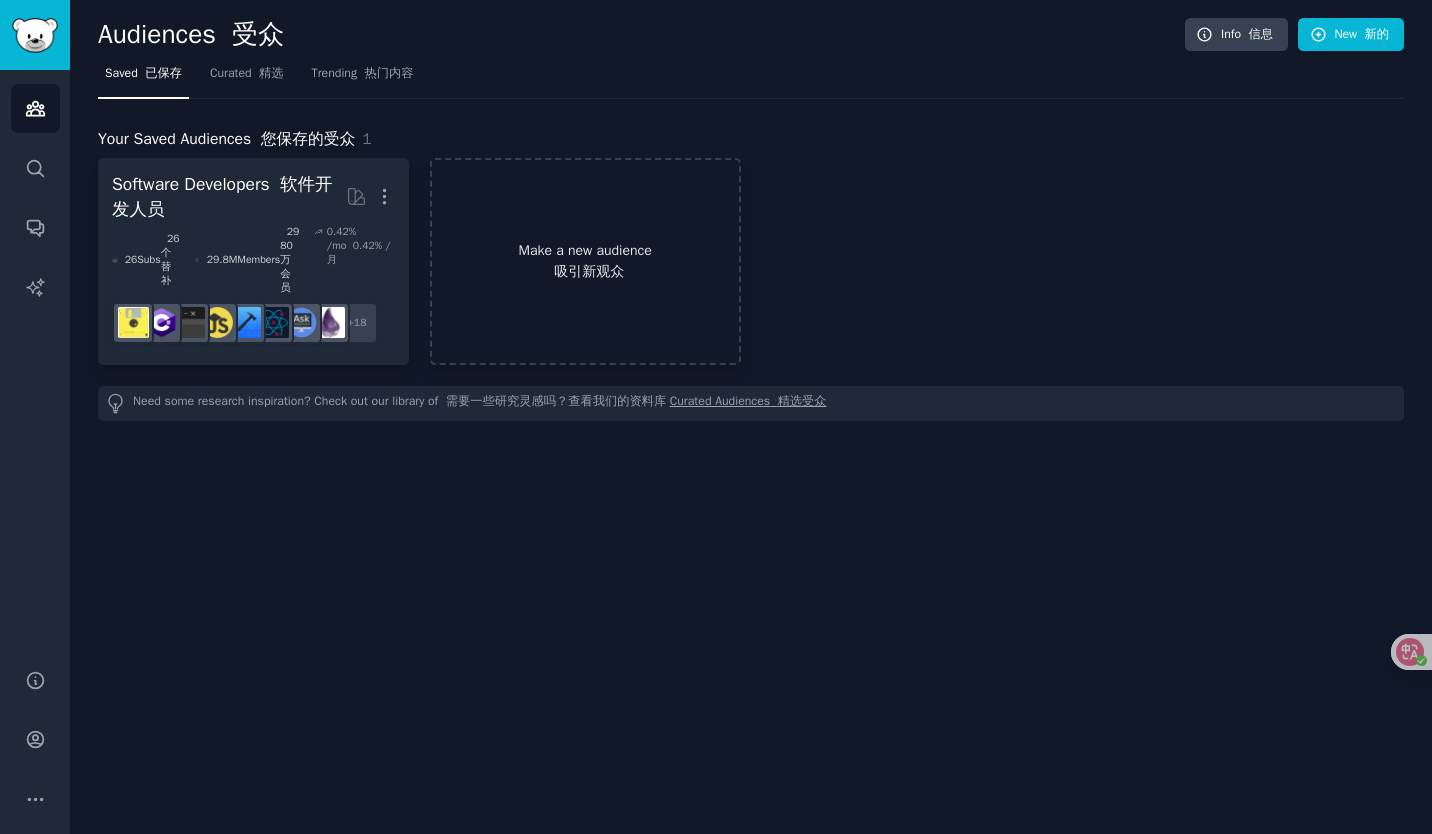 click on "吸引新观众" at bounding box center (585, 271) 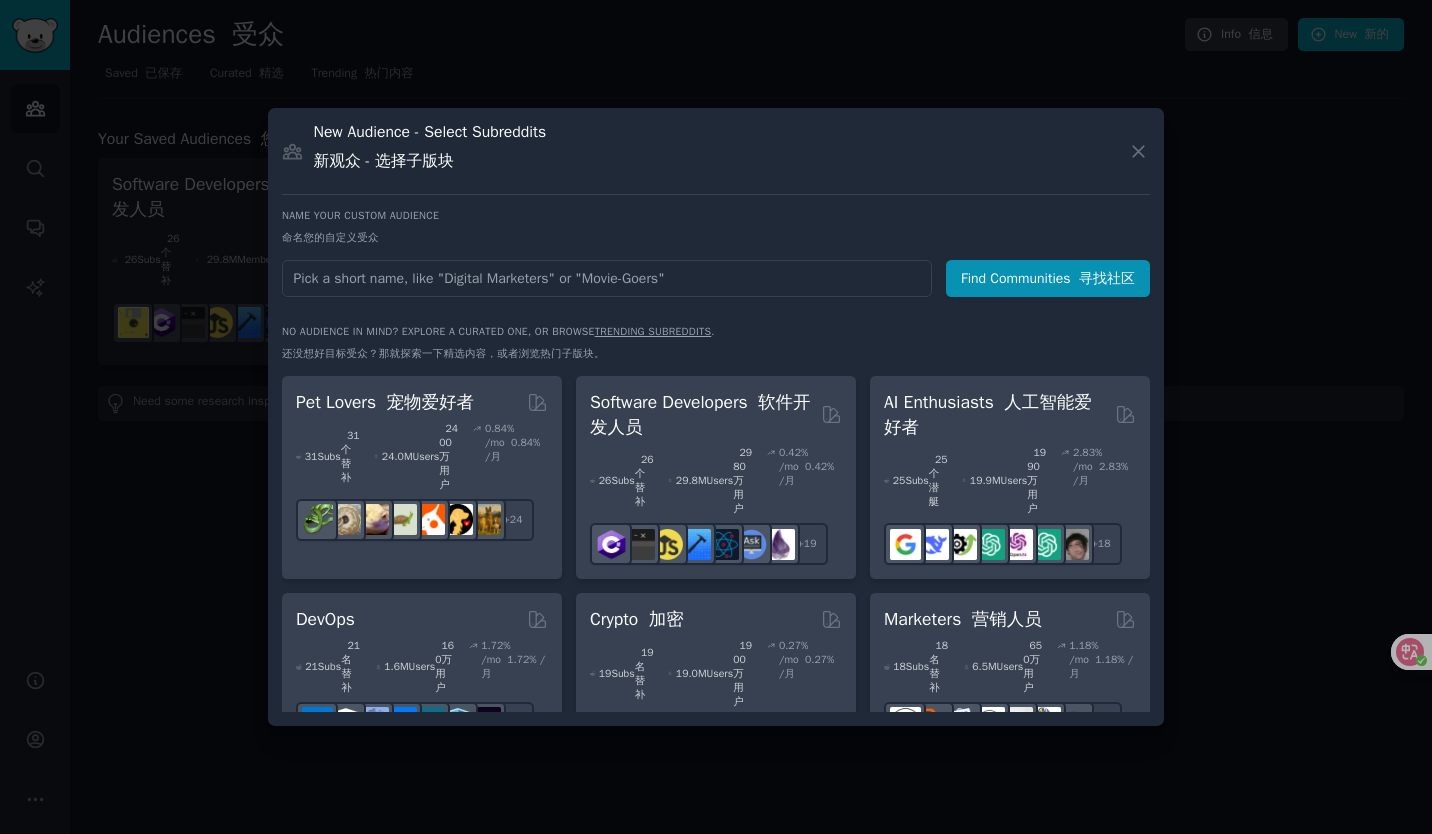 drag, startPoint x: 1051, startPoint y: 400, endPoint x: 1037, endPoint y: 399, distance: 14.035668 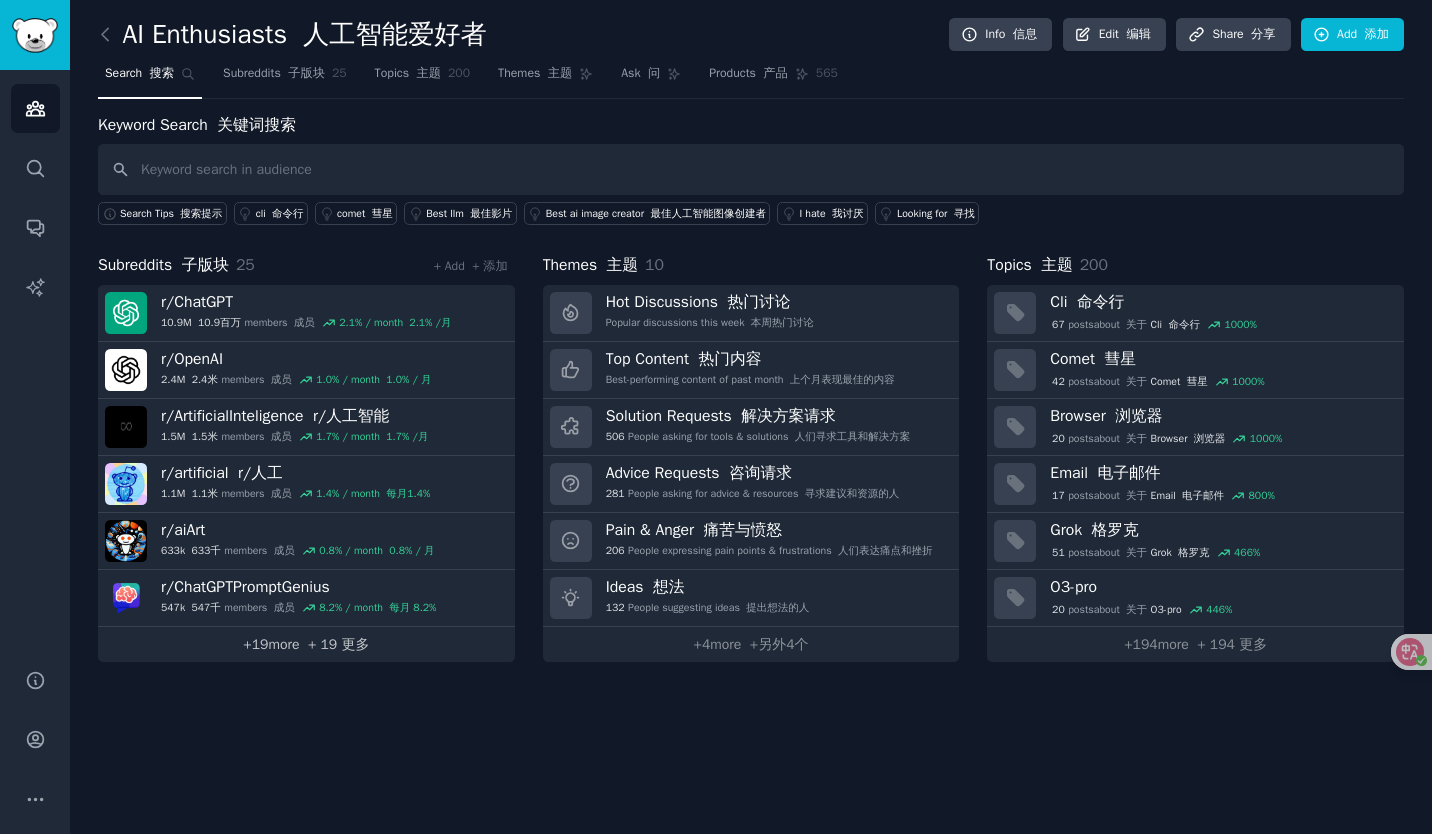 click on "+ 19 更多" at bounding box center [339, 644] 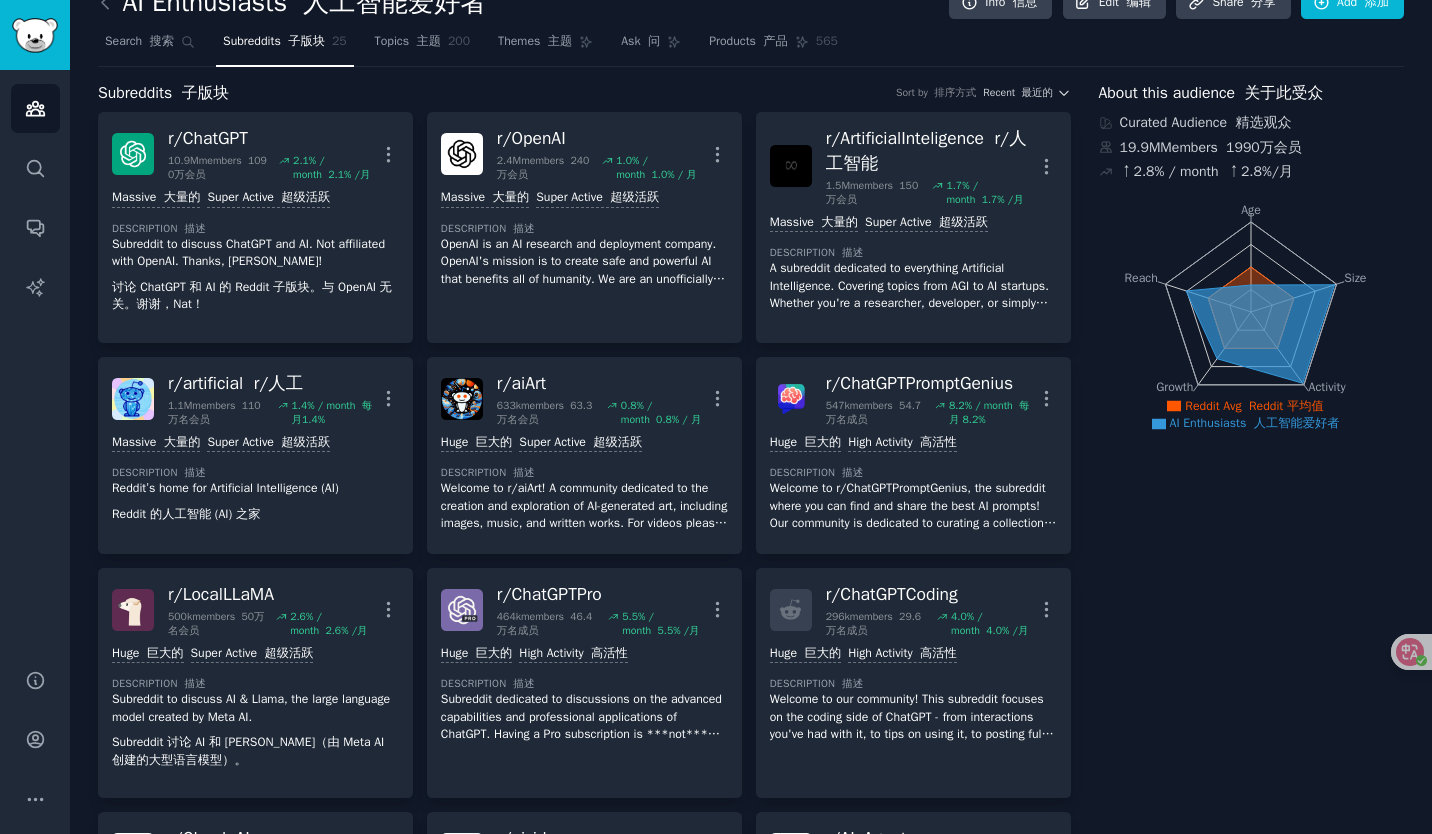 scroll, scrollTop: 0, scrollLeft: 0, axis: both 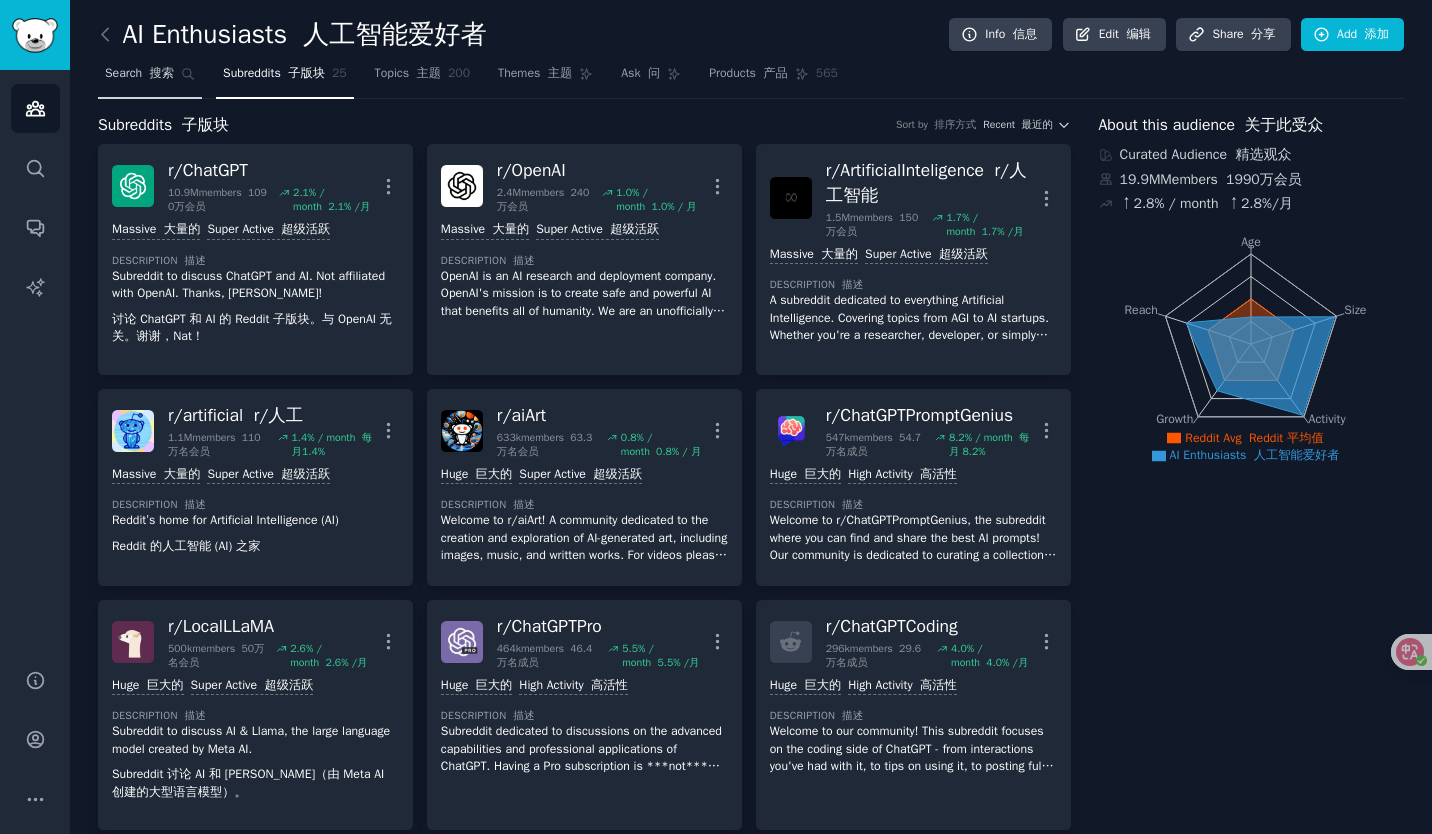 click on "Search    搜索" at bounding box center [150, 78] 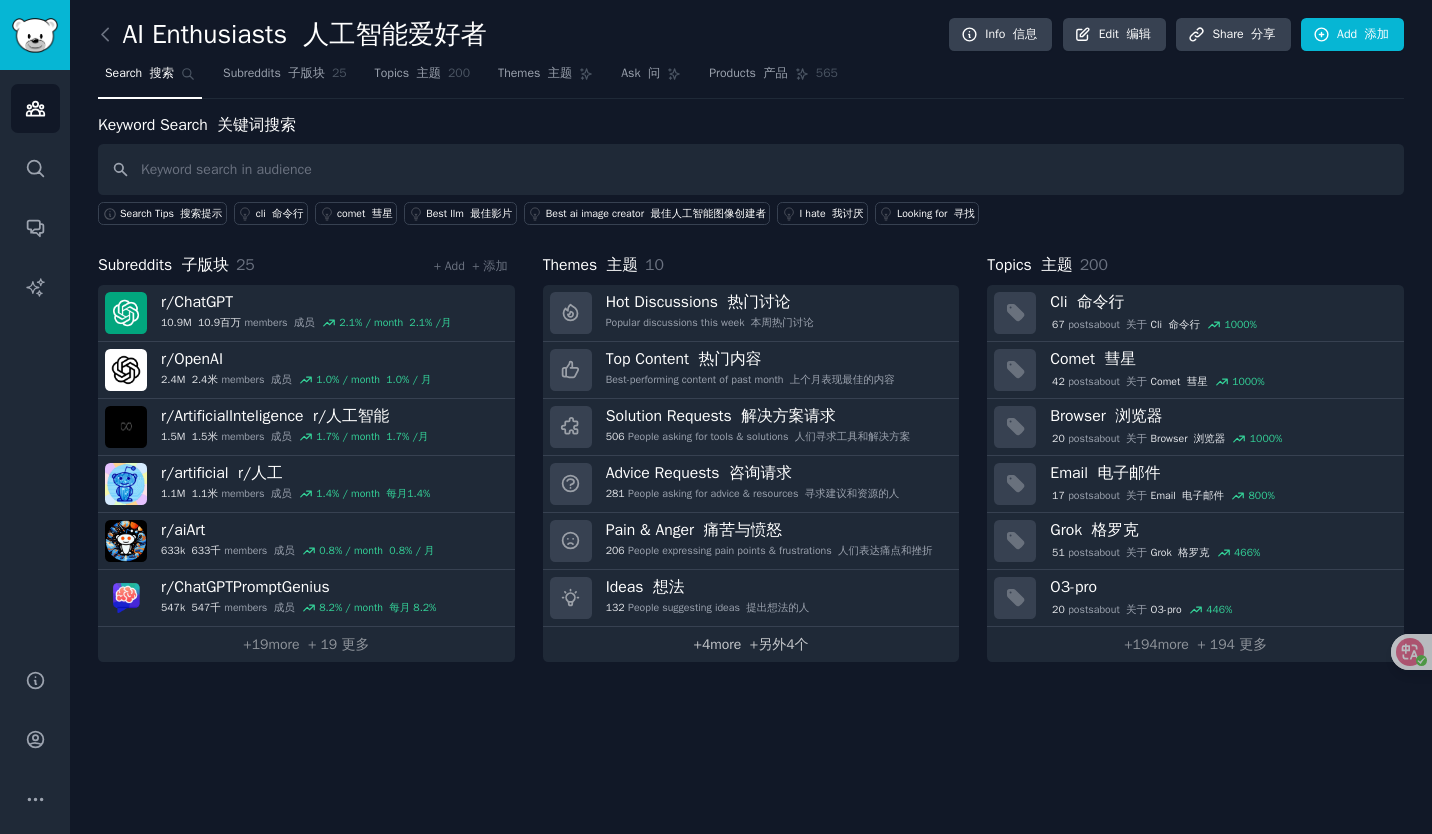 click on "+另外4个" at bounding box center [779, 644] 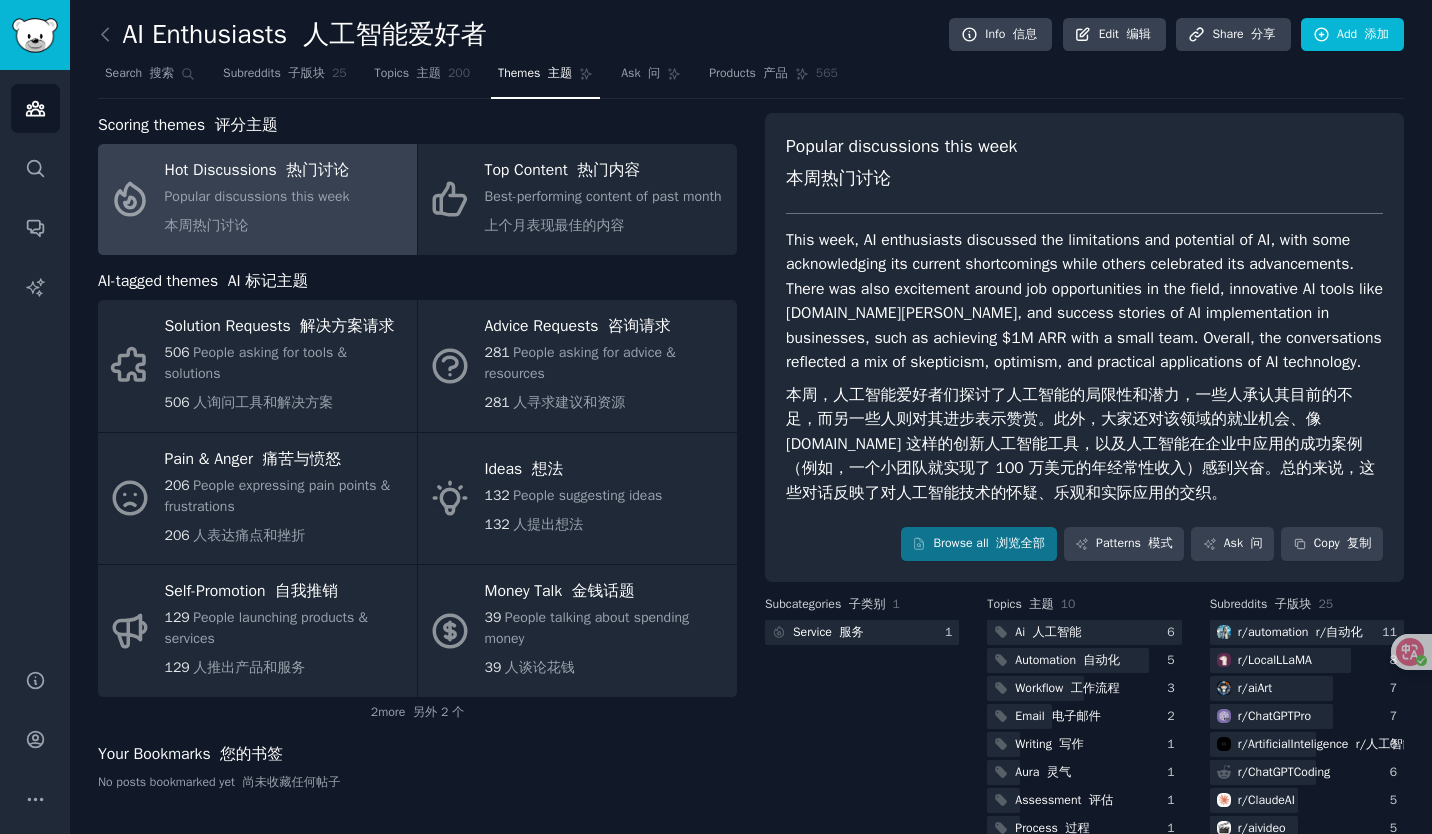 scroll, scrollTop: 100, scrollLeft: 0, axis: vertical 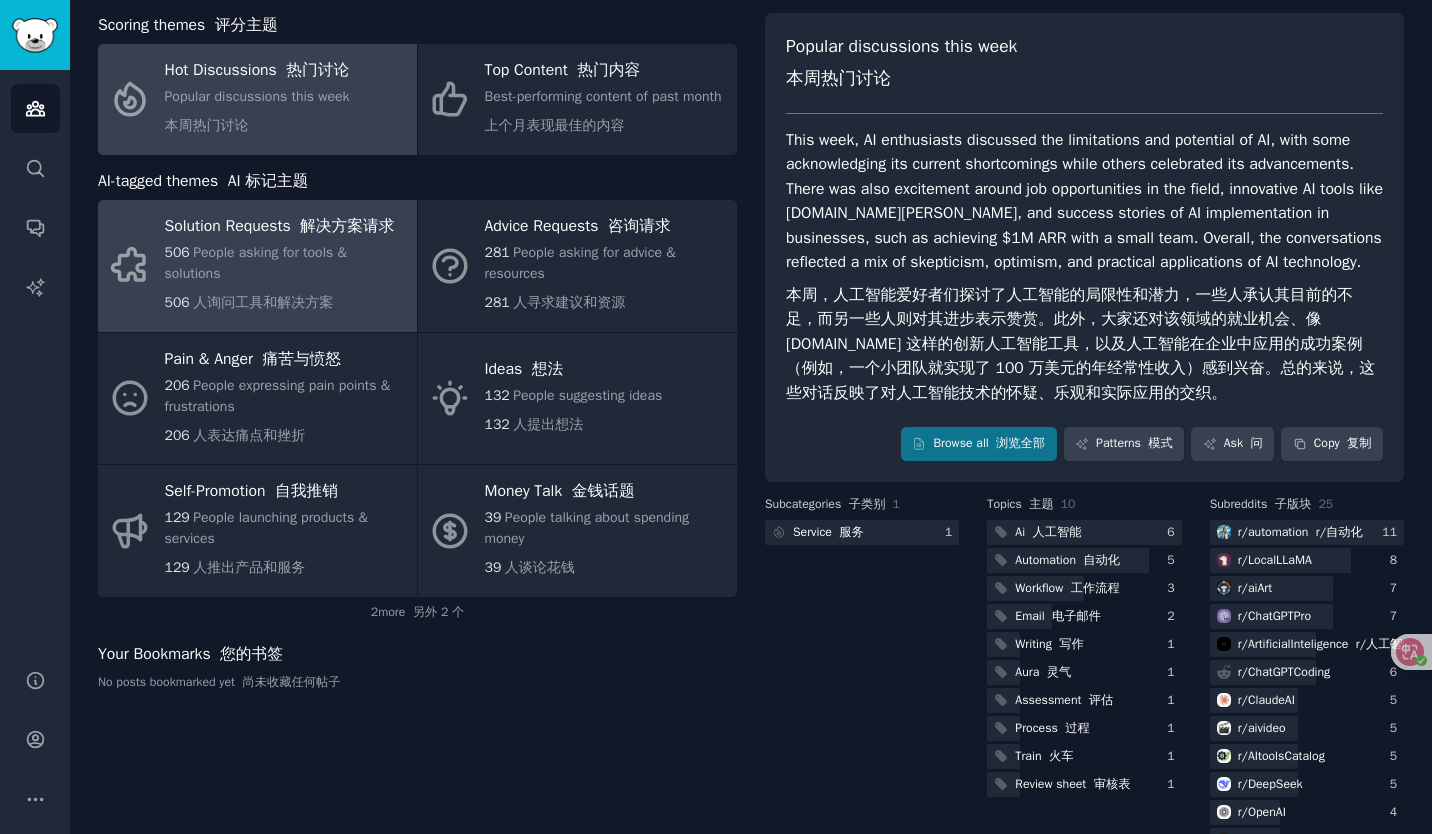 click on "506 People asking for tools & solutions 506  人询问工具和解决方案" at bounding box center (286, 281) 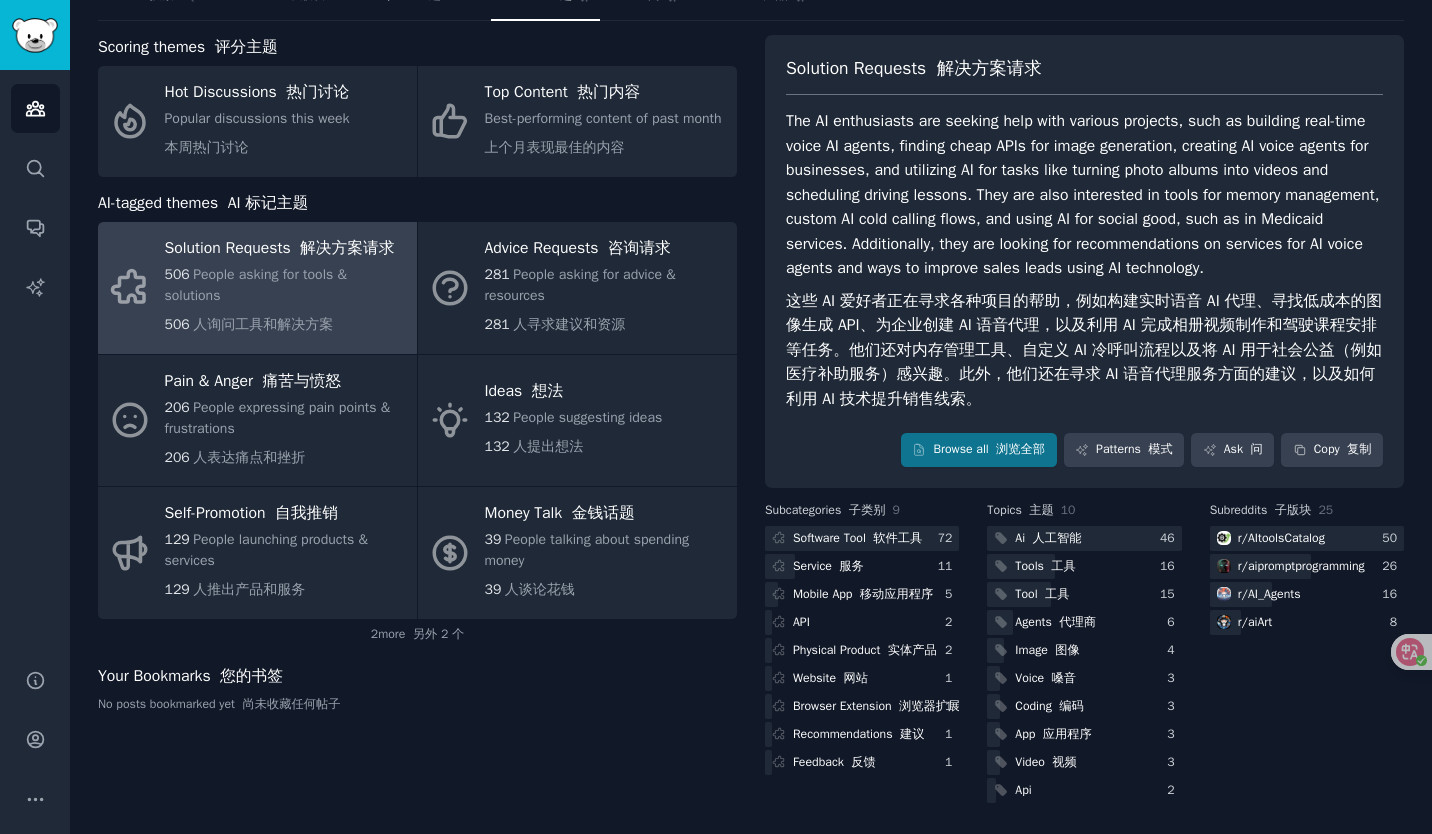 scroll, scrollTop: 102, scrollLeft: 0, axis: vertical 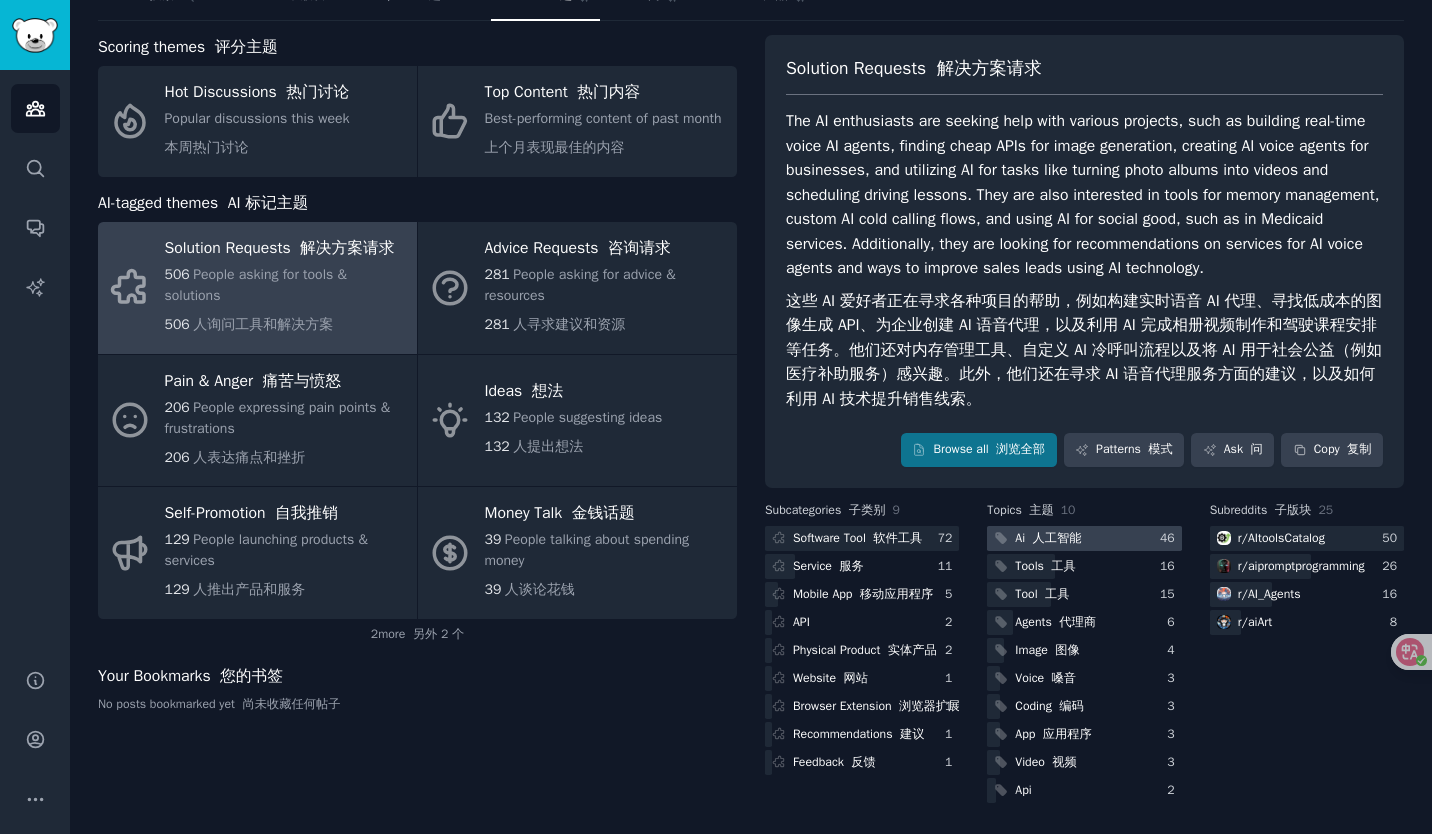 click at bounding box center [1084, 538] 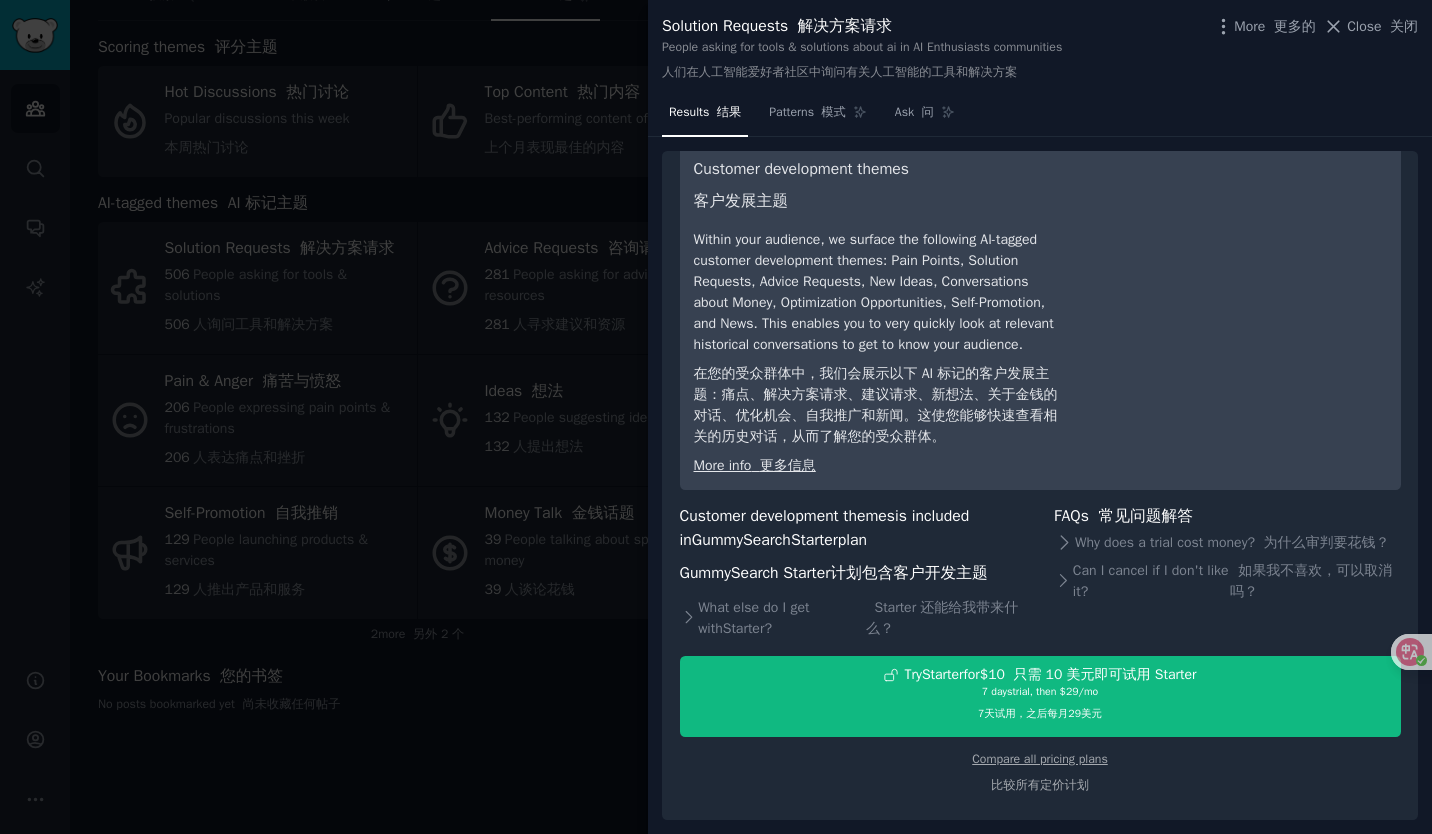scroll, scrollTop: 118, scrollLeft: 0, axis: vertical 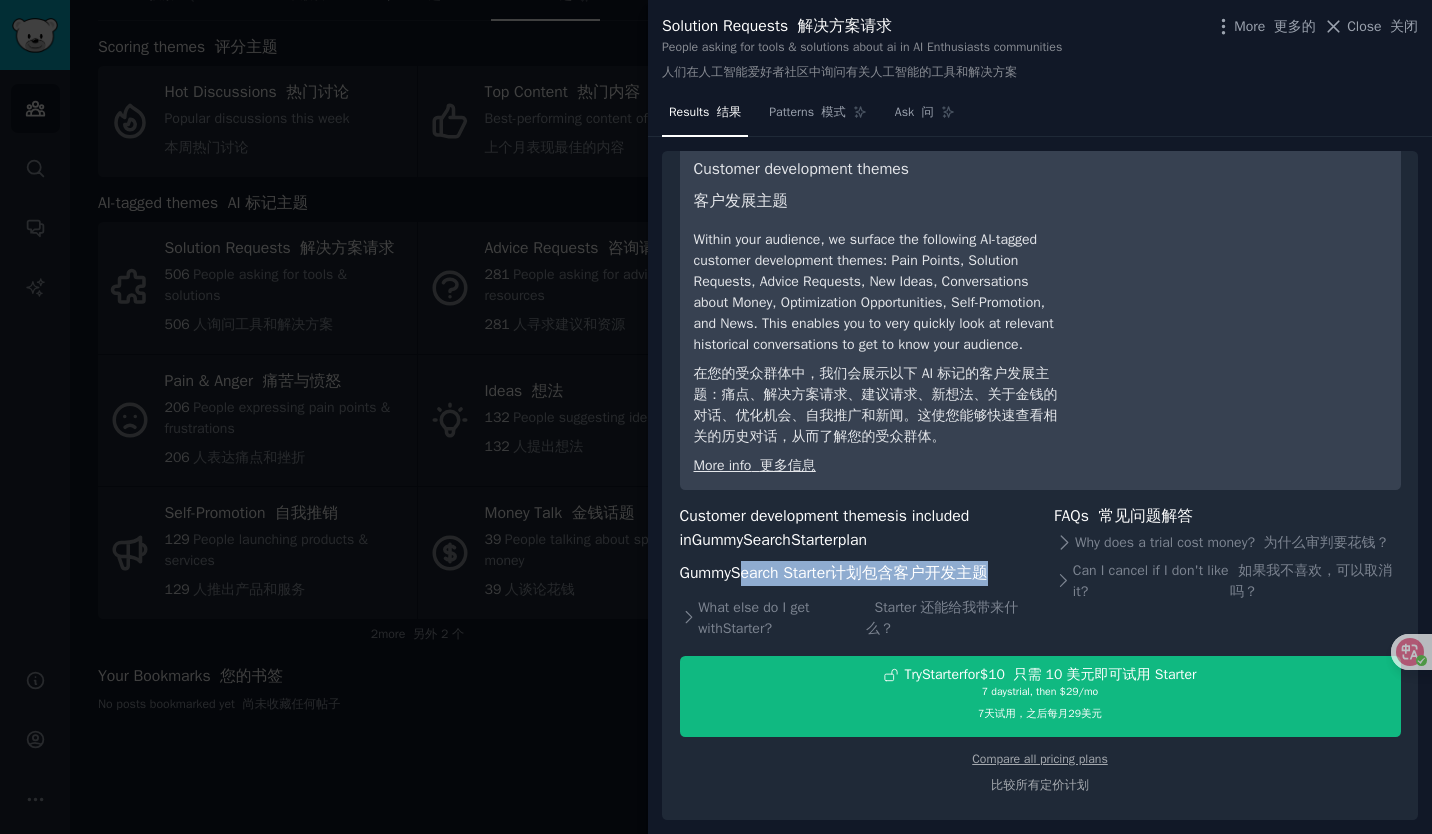 drag, startPoint x: 749, startPoint y: 573, endPoint x: 997, endPoint y: 572, distance: 248.00201 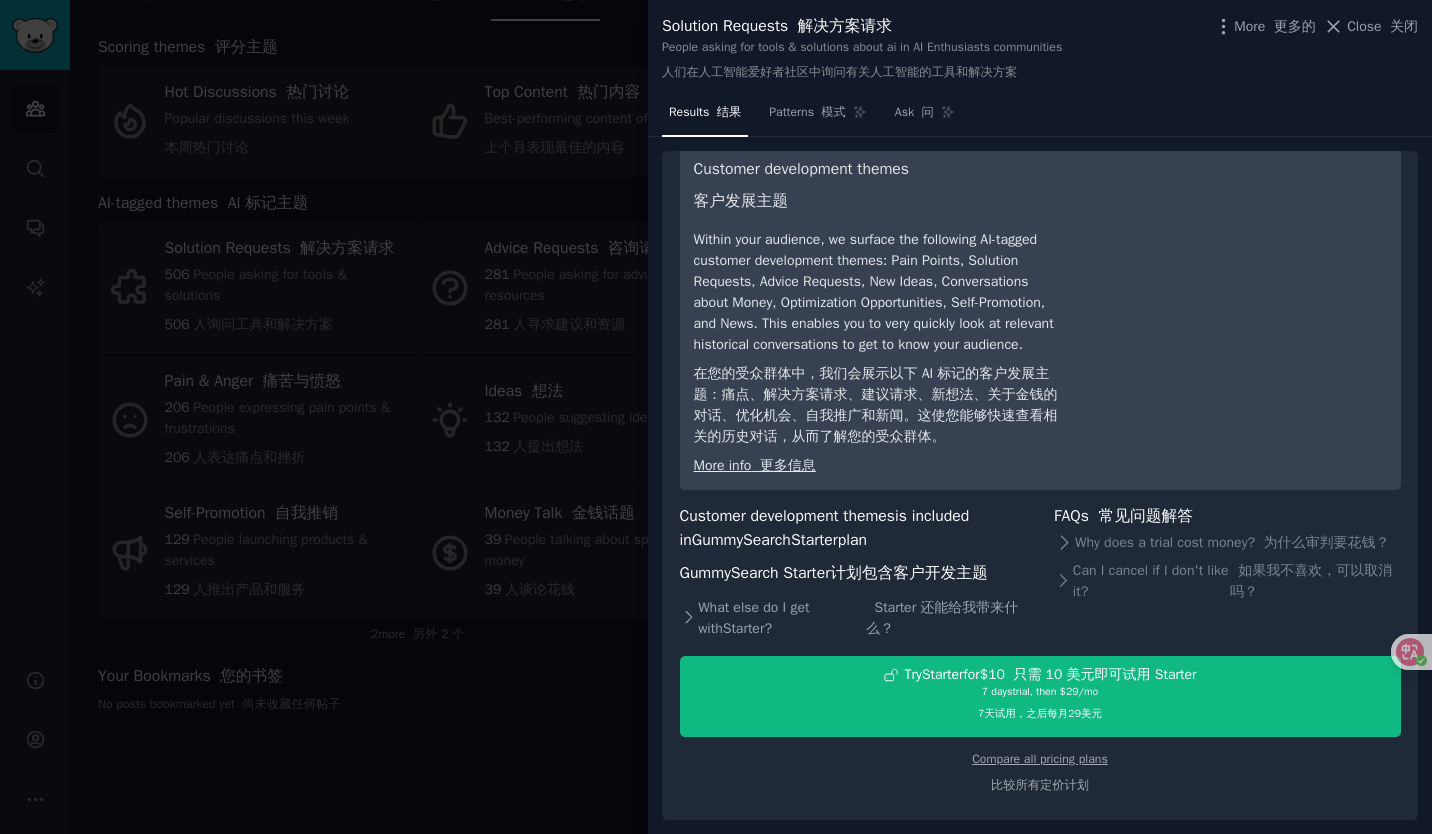 click 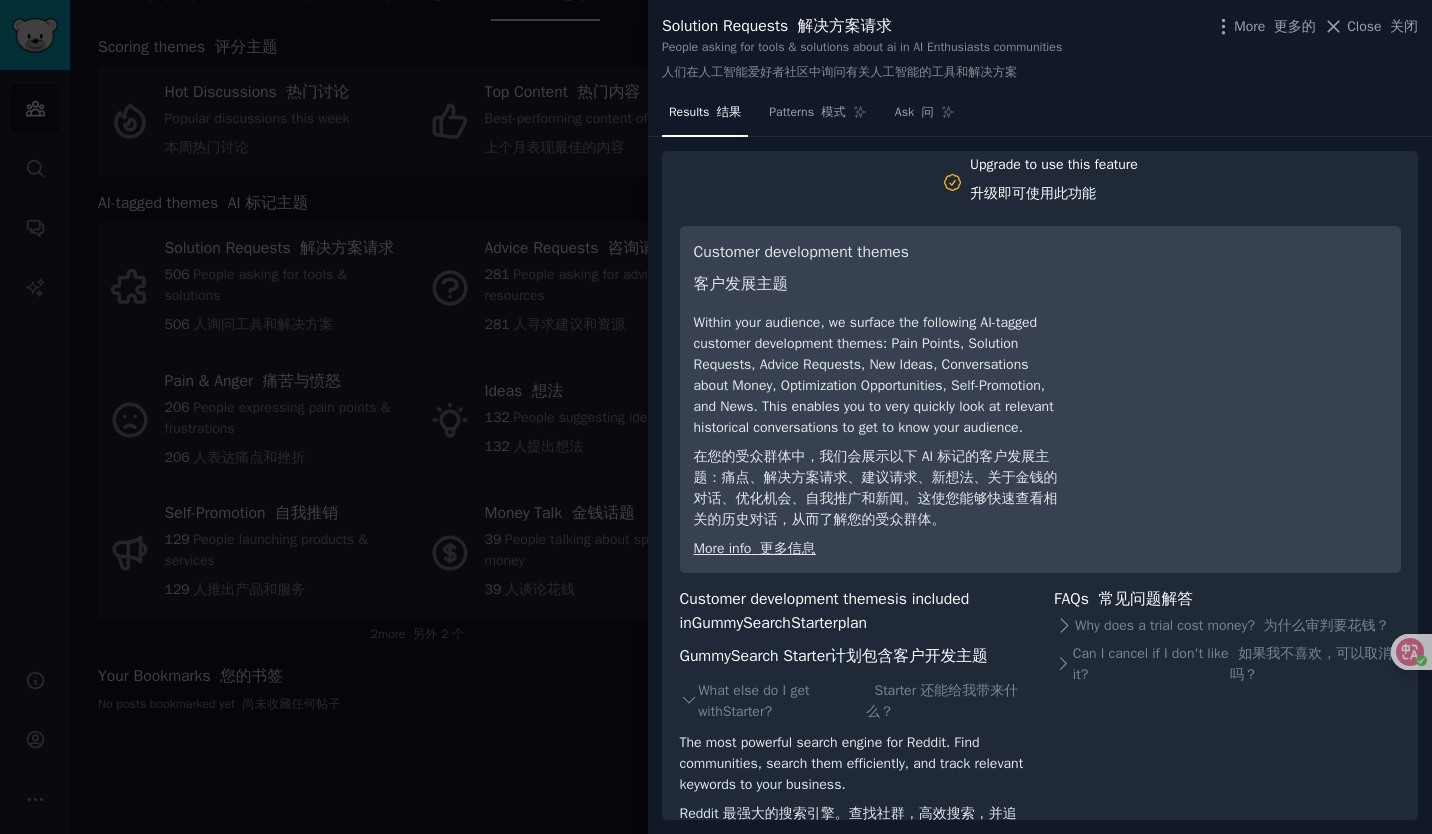 scroll, scrollTop: 0, scrollLeft: 0, axis: both 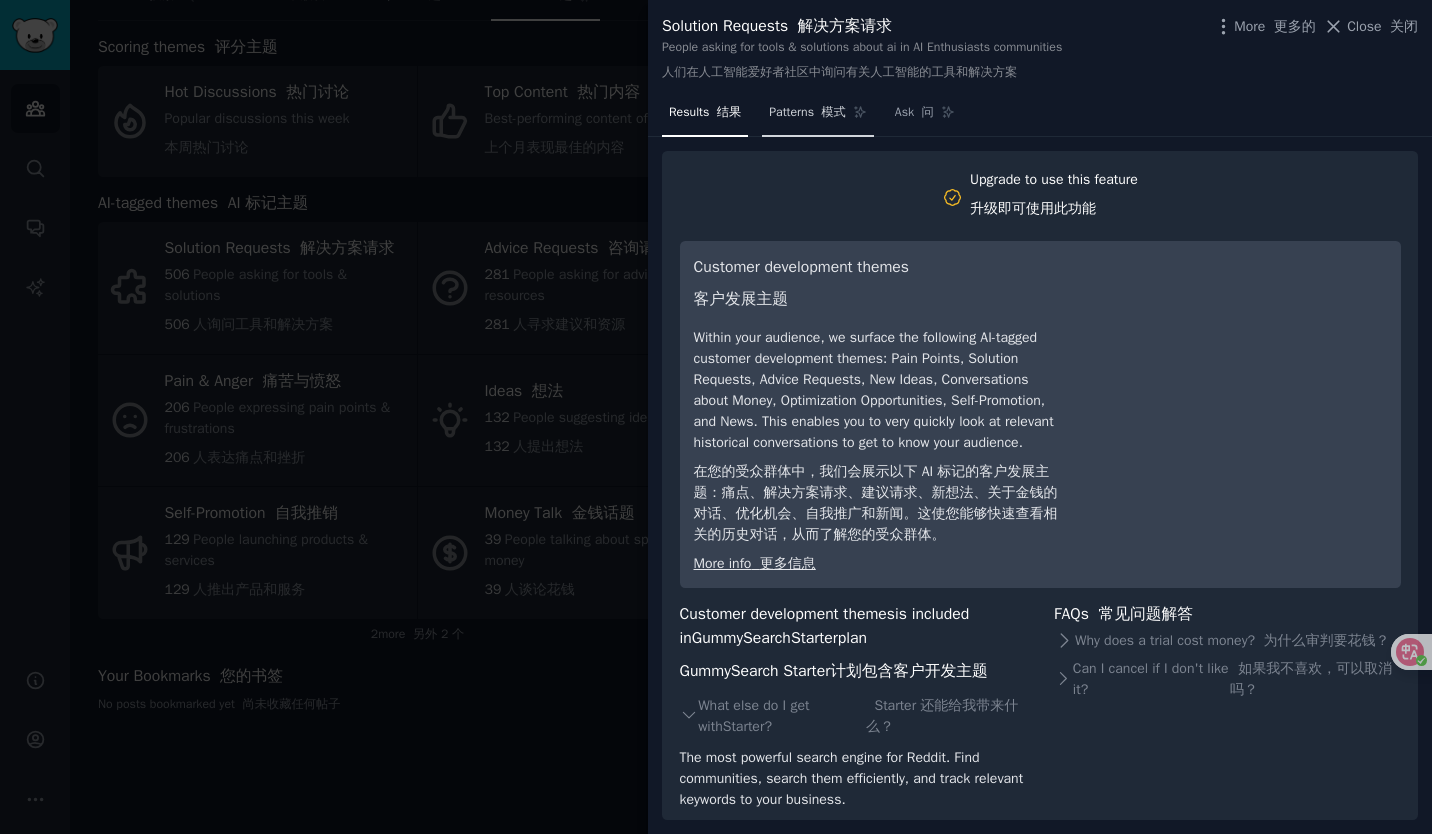 click on "Patterns    模式" at bounding box center [807, 113] 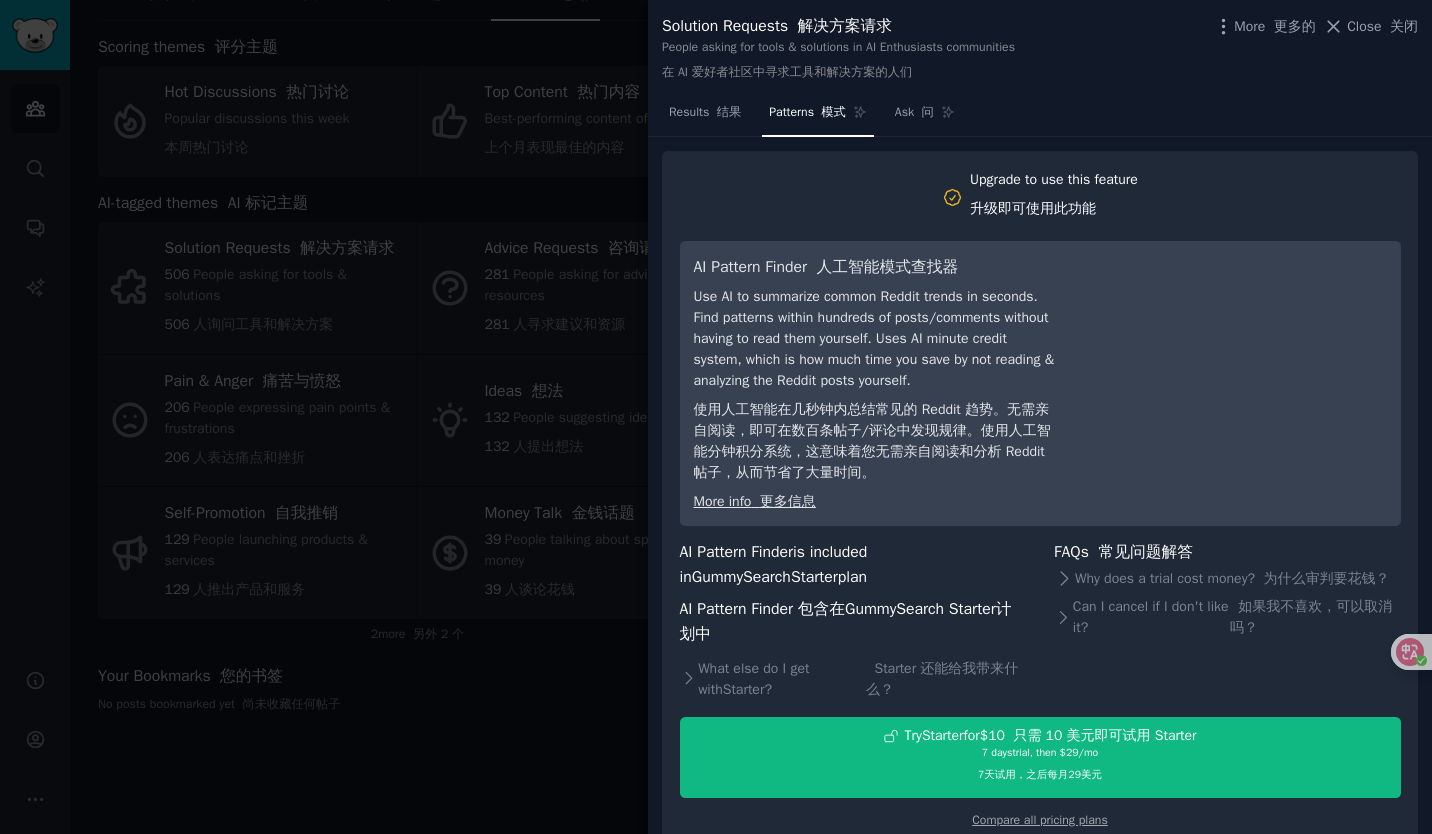 click at bounding box center [716, 417] 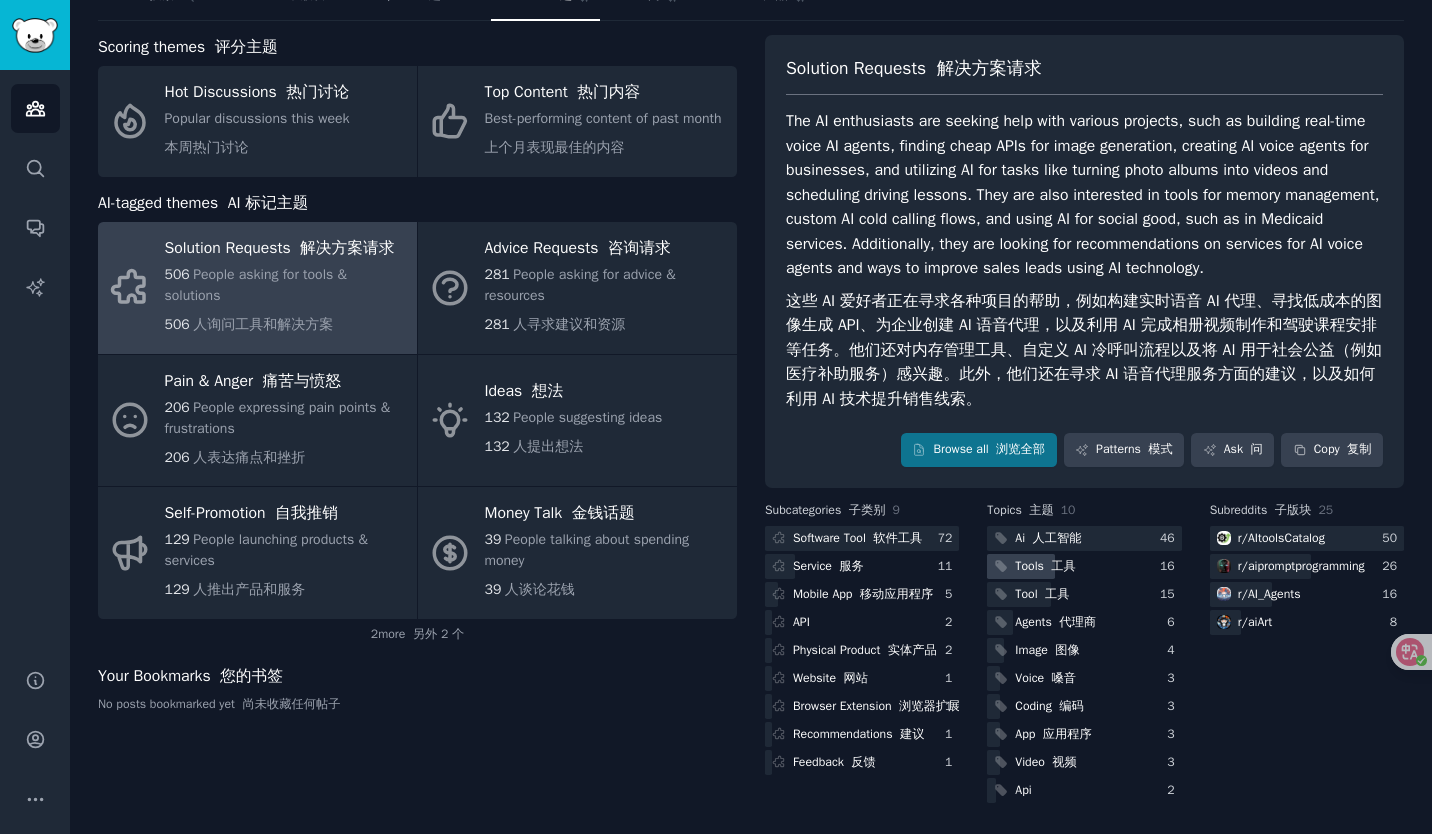 click on "工具" at bounding box center [1063, 566] 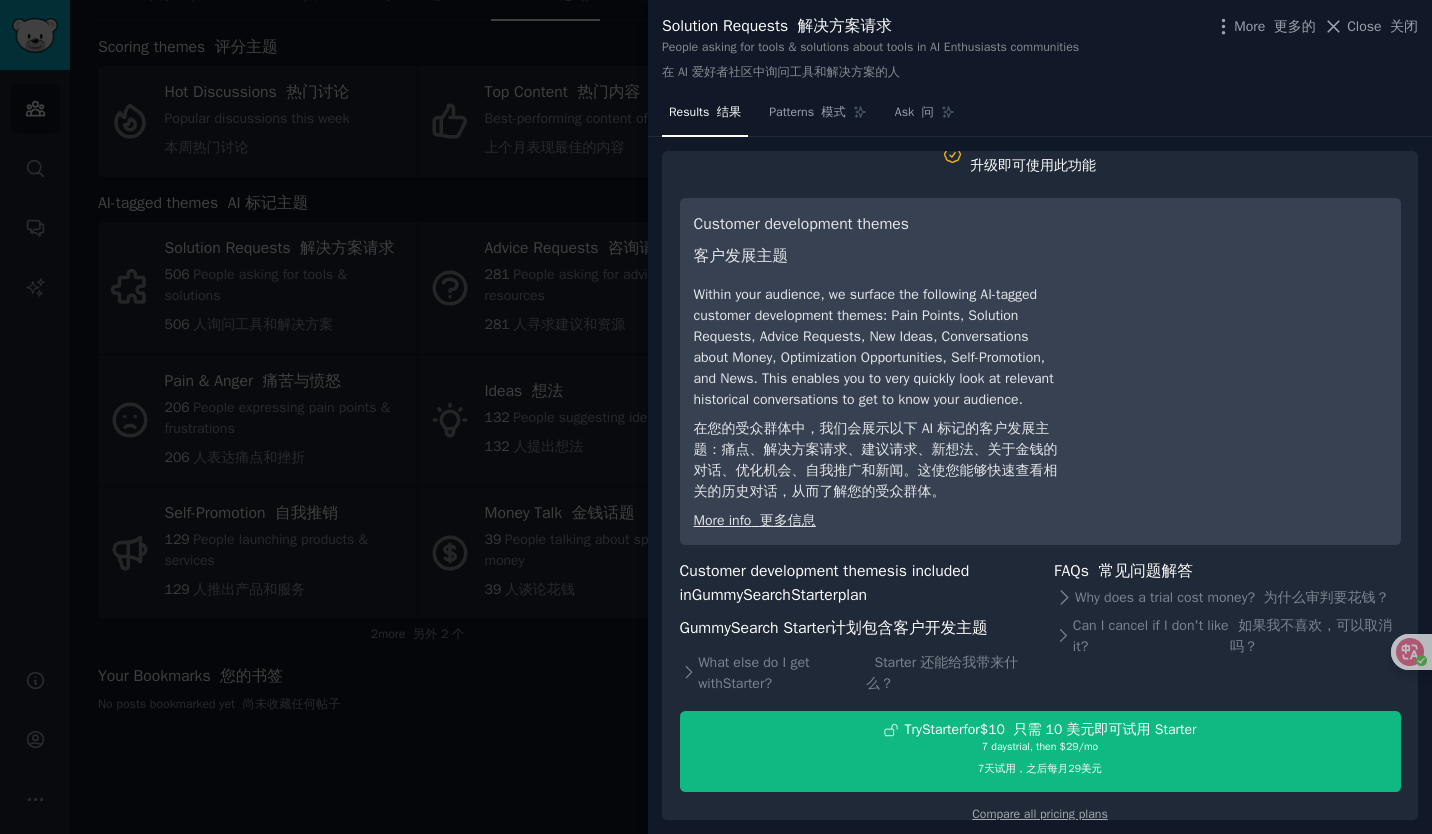 scroll, scrollTop: 0, scrollLeft: 0, axis: both 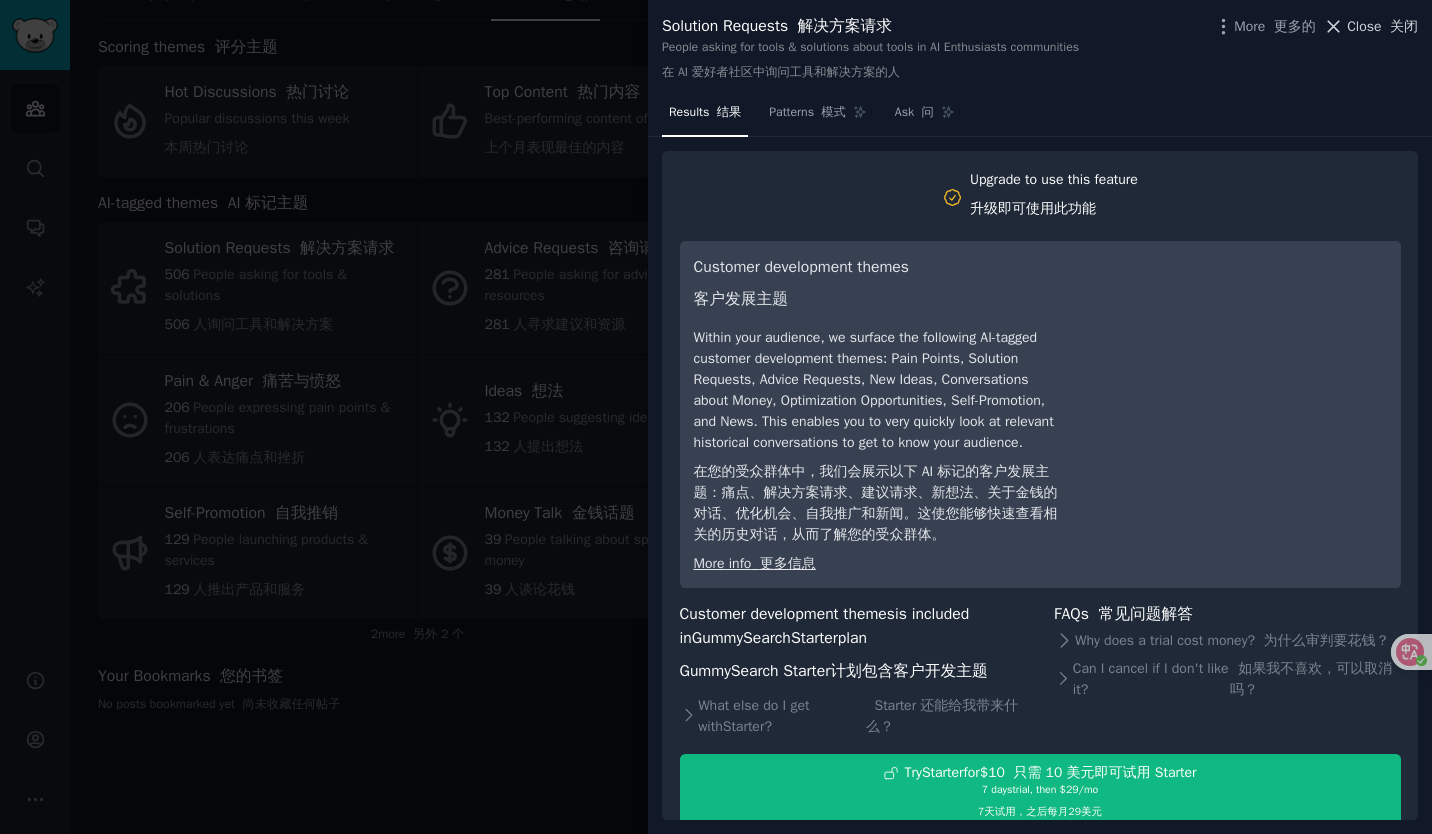 click on "Close    关闭" at bounding box center [1382, 26] 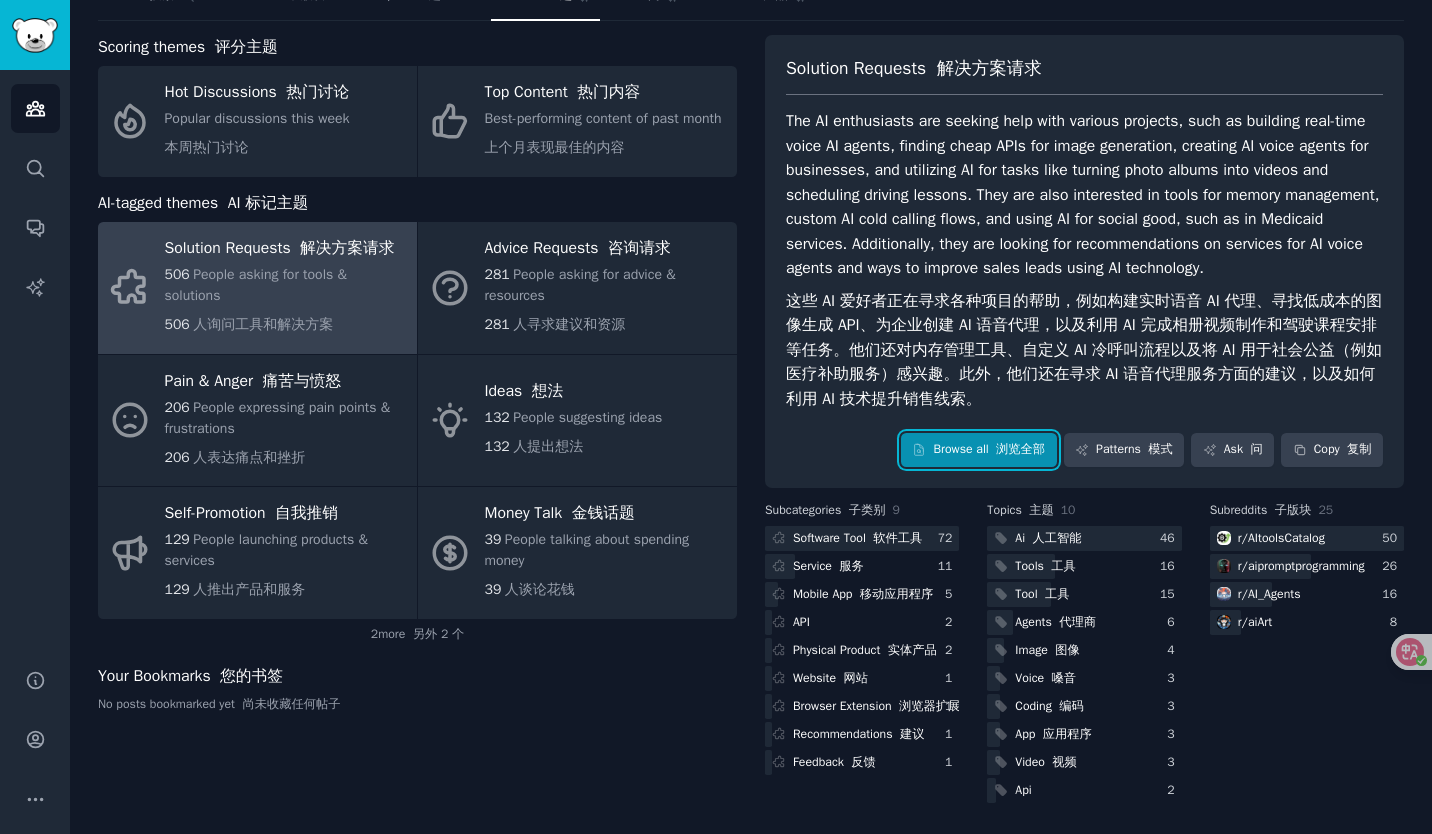 click at bounding box center [992, 449] 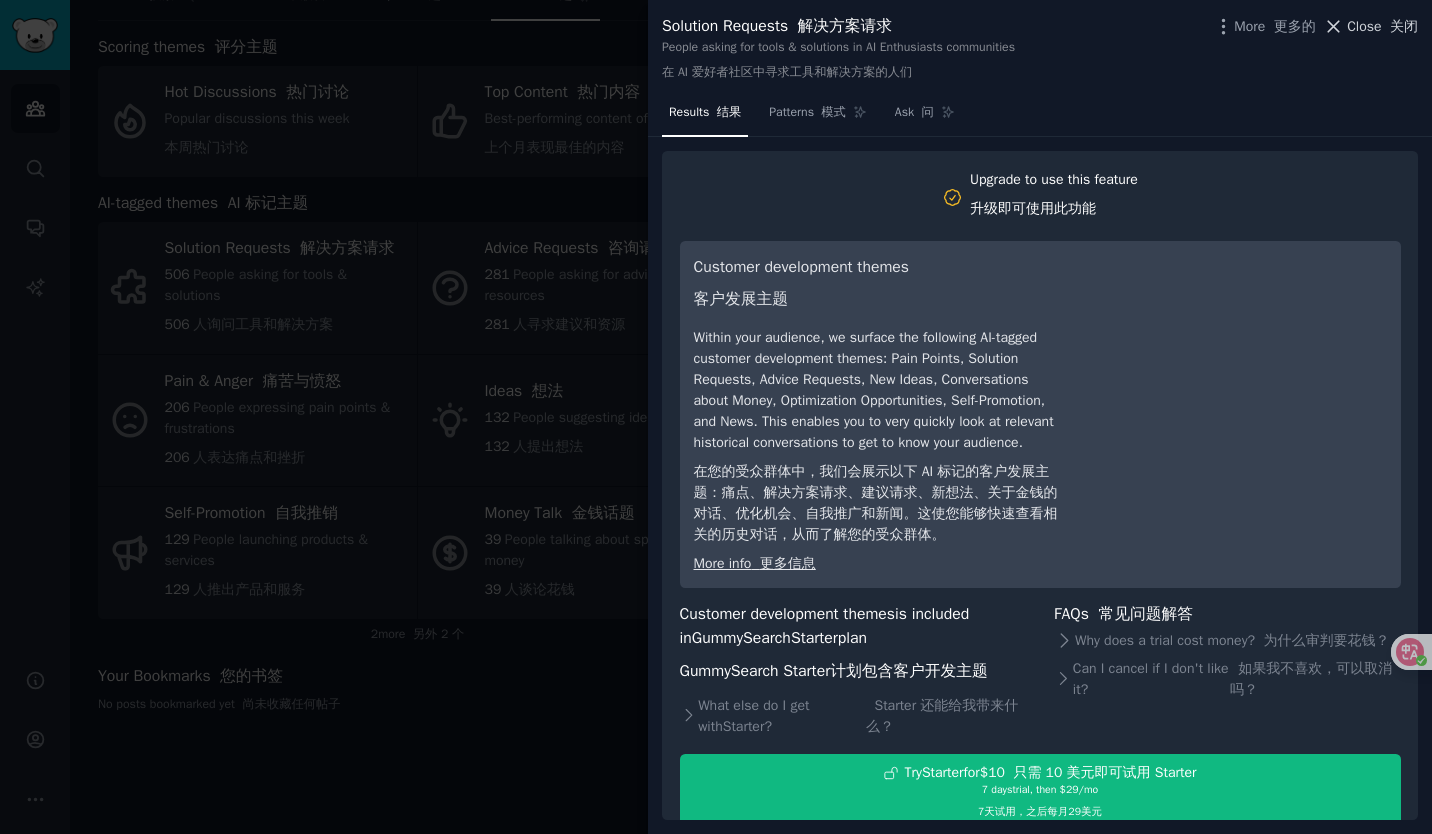 click at bounding box center (1386, 26) 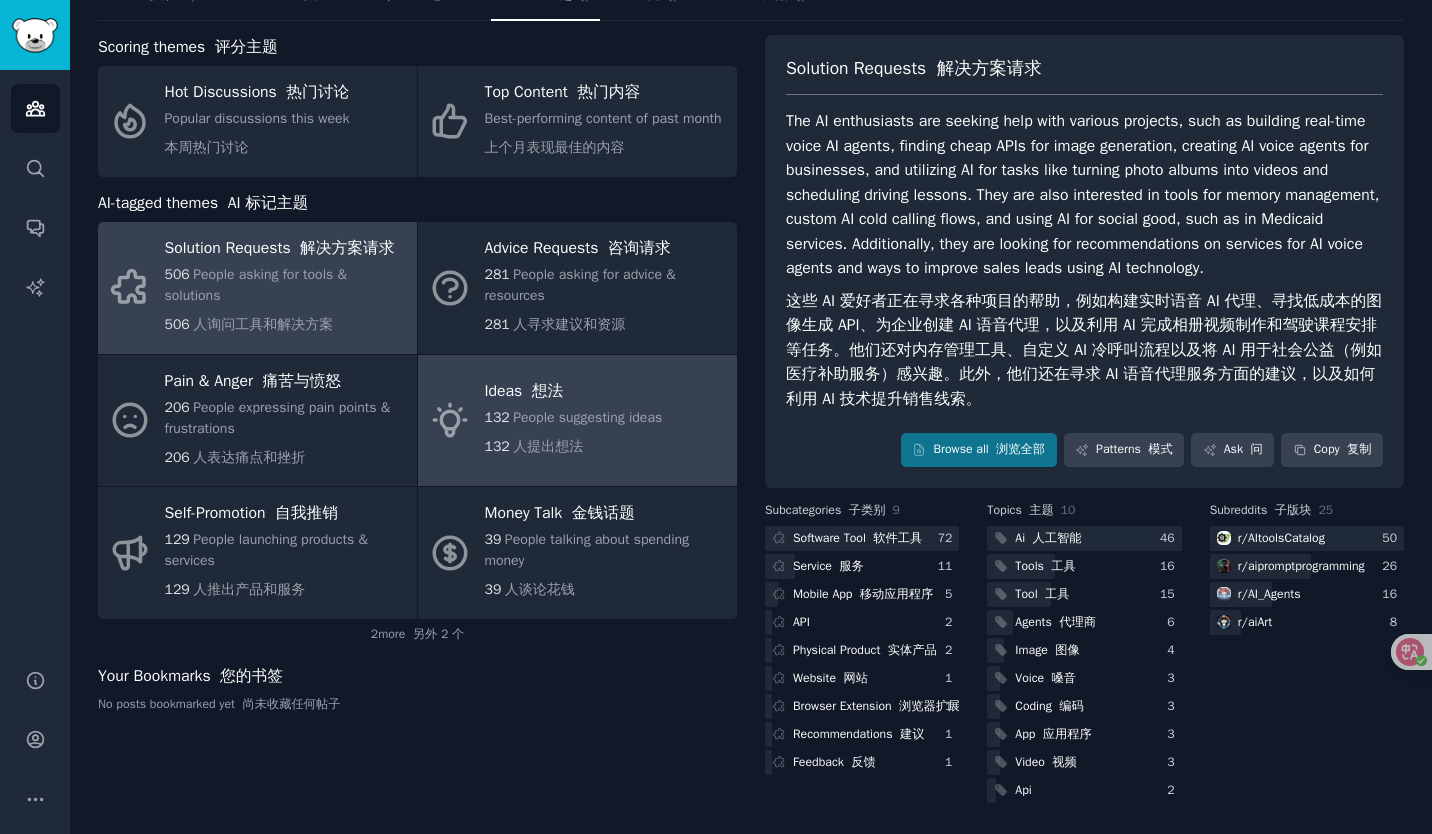 click on "Ideas    想法 132 People suggesting ideas 132  人提出想法" at bounding box center [577, 421] 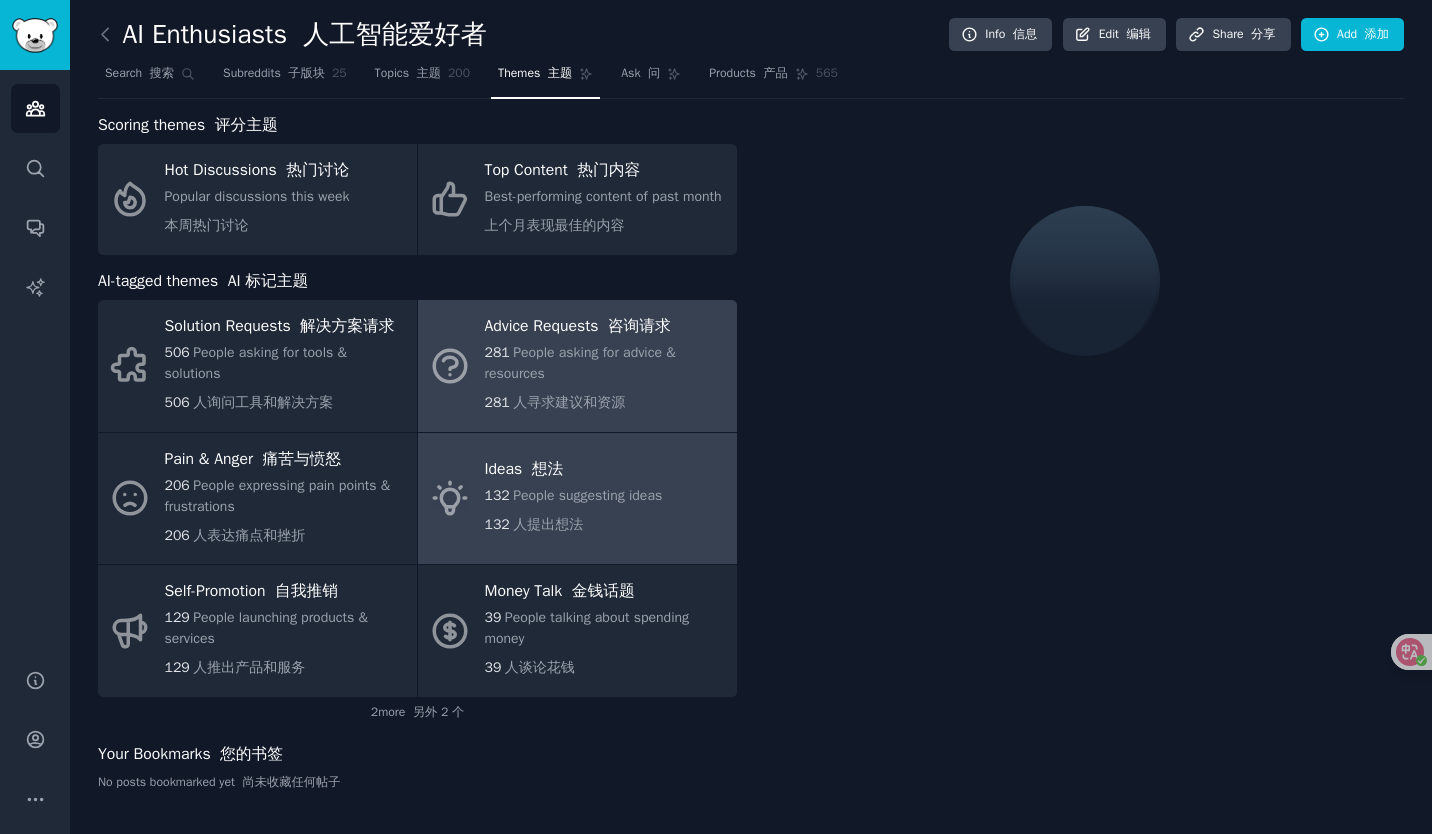 scroll, scrollTop: 0, scrollLeft: 0, axis: both 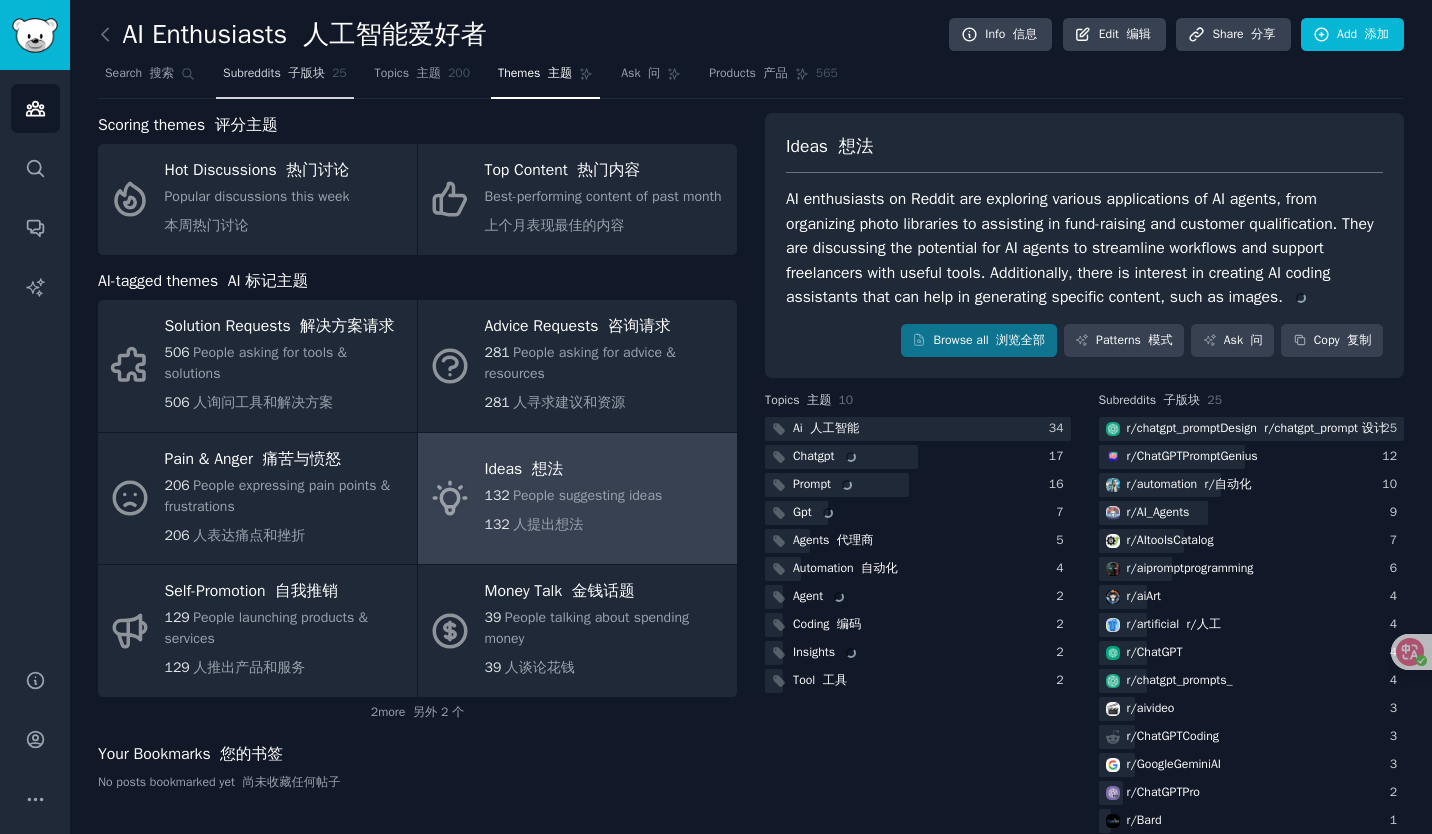 click on "Subreddits    子版块" at bounding box center (274, 74) 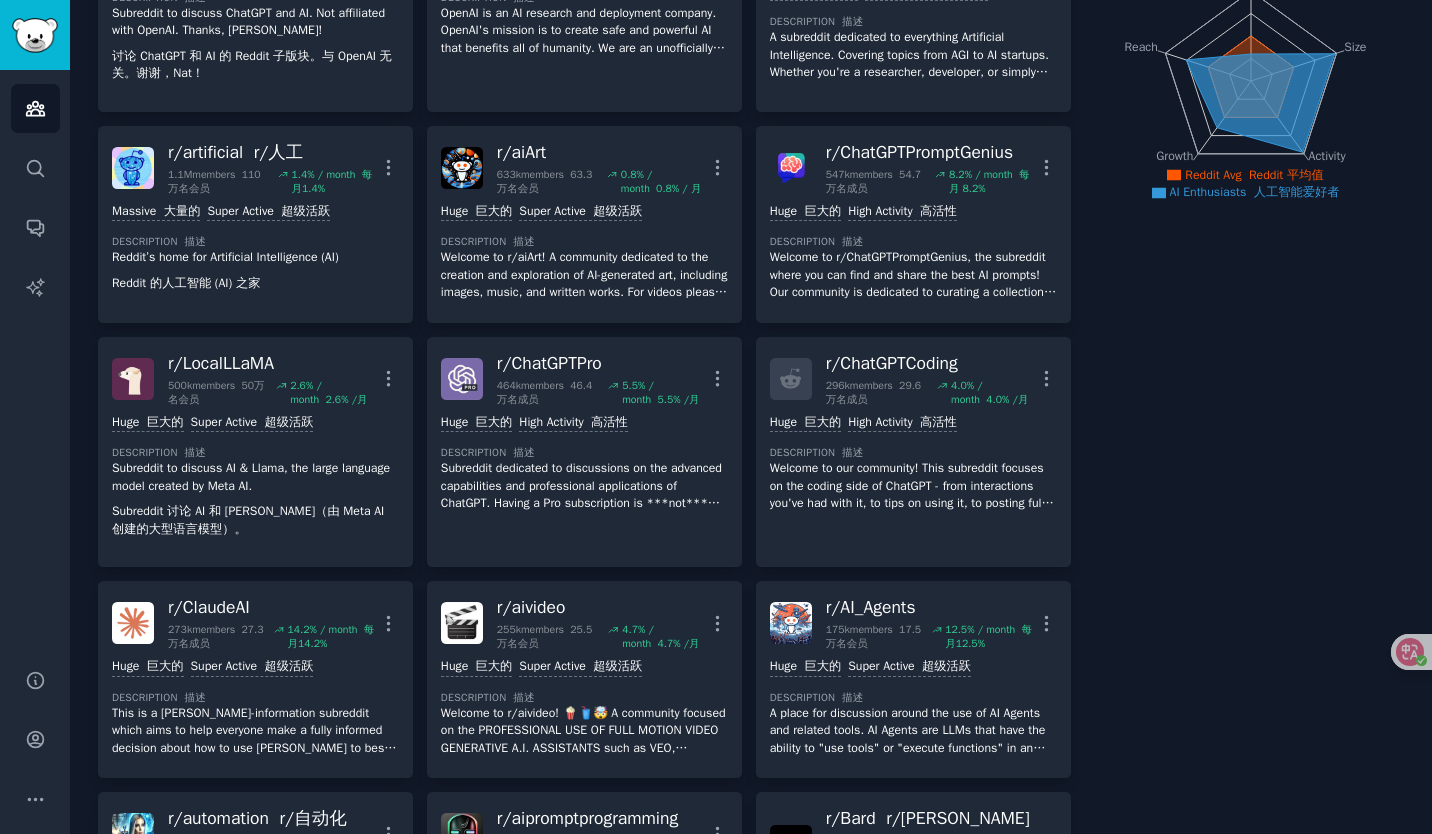 scroll, scrollTop: 0, scrollLeft: 0, axis: both 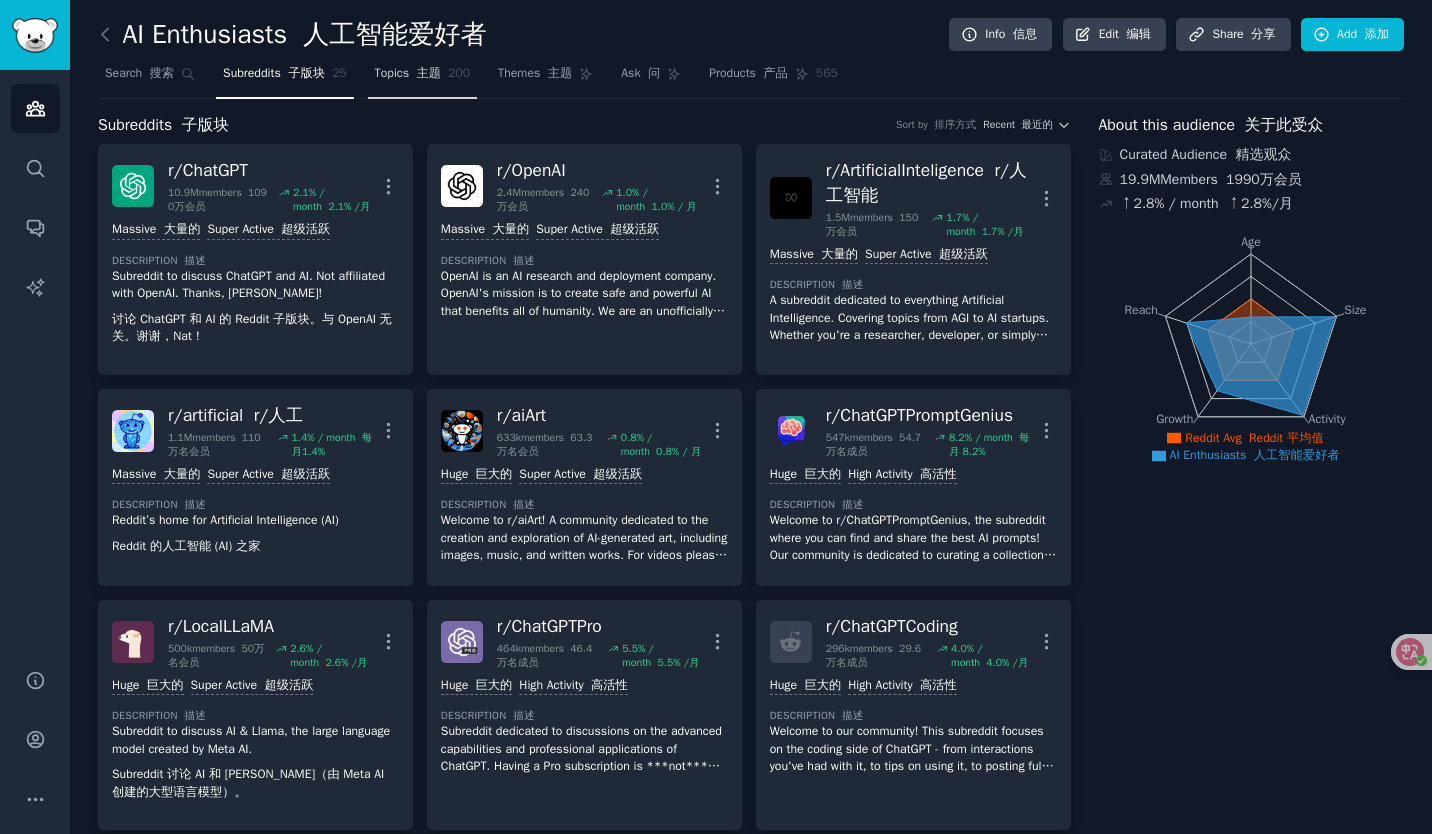 click on "Topics    主题 200" at bounding box center (422, 78) 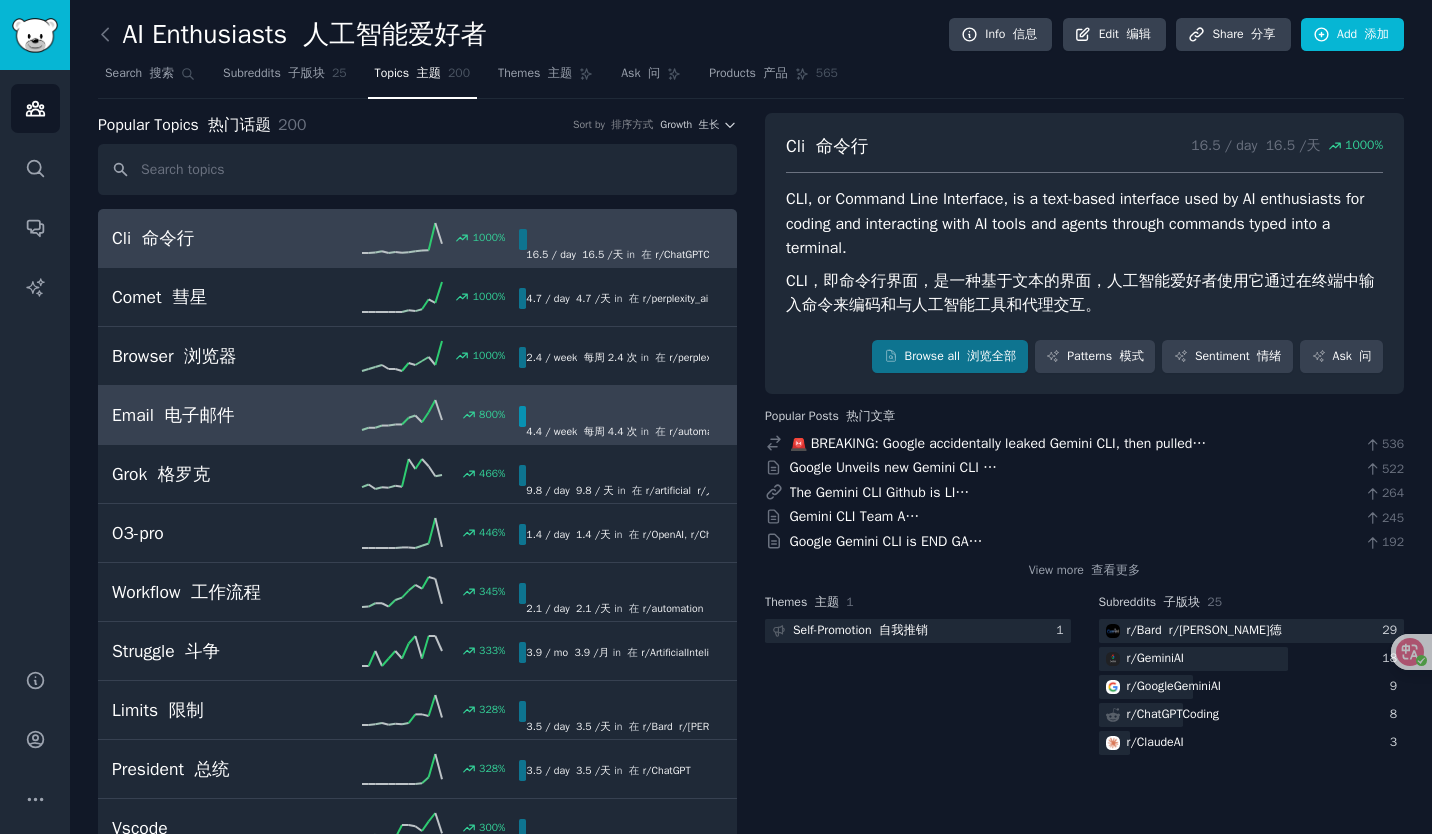 click 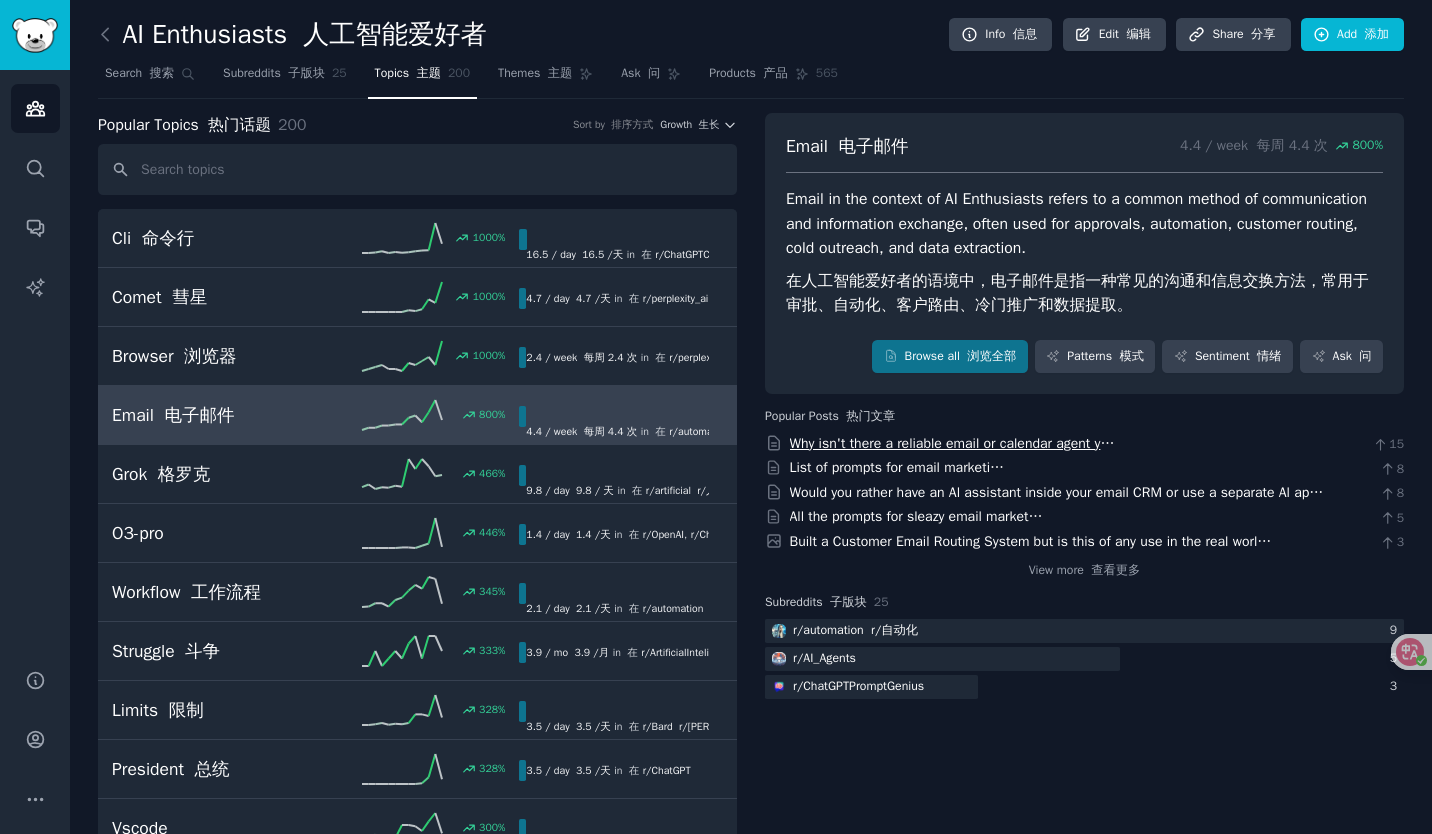 click on "Why isn't there a reliable email or calendar agent yet? 为什么还没有可靠的电子邮件或日历代理？" at bounding box center (955, 458) 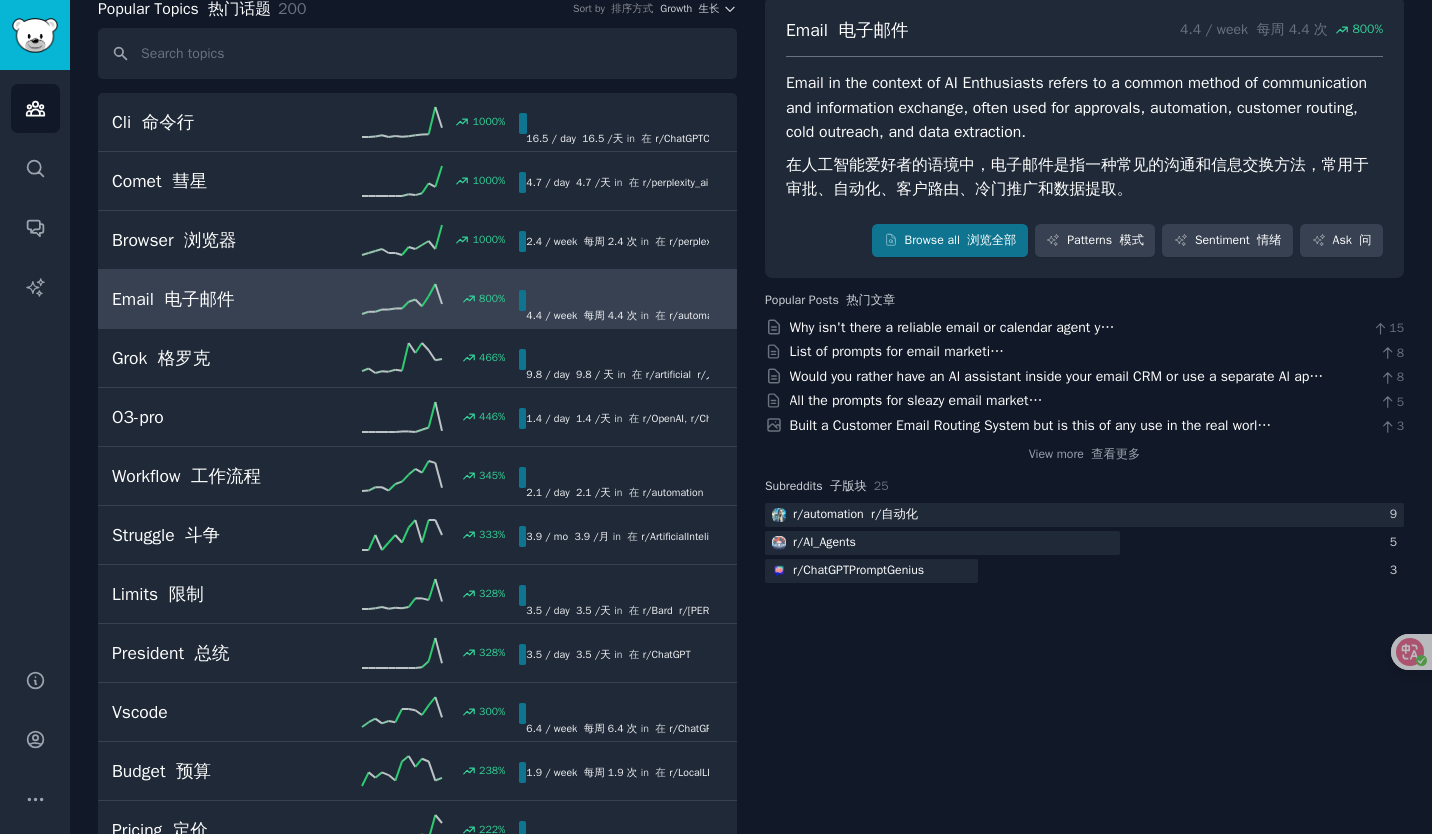 scroll, scrollTop: 0, scrollLeft: 0, axis: both 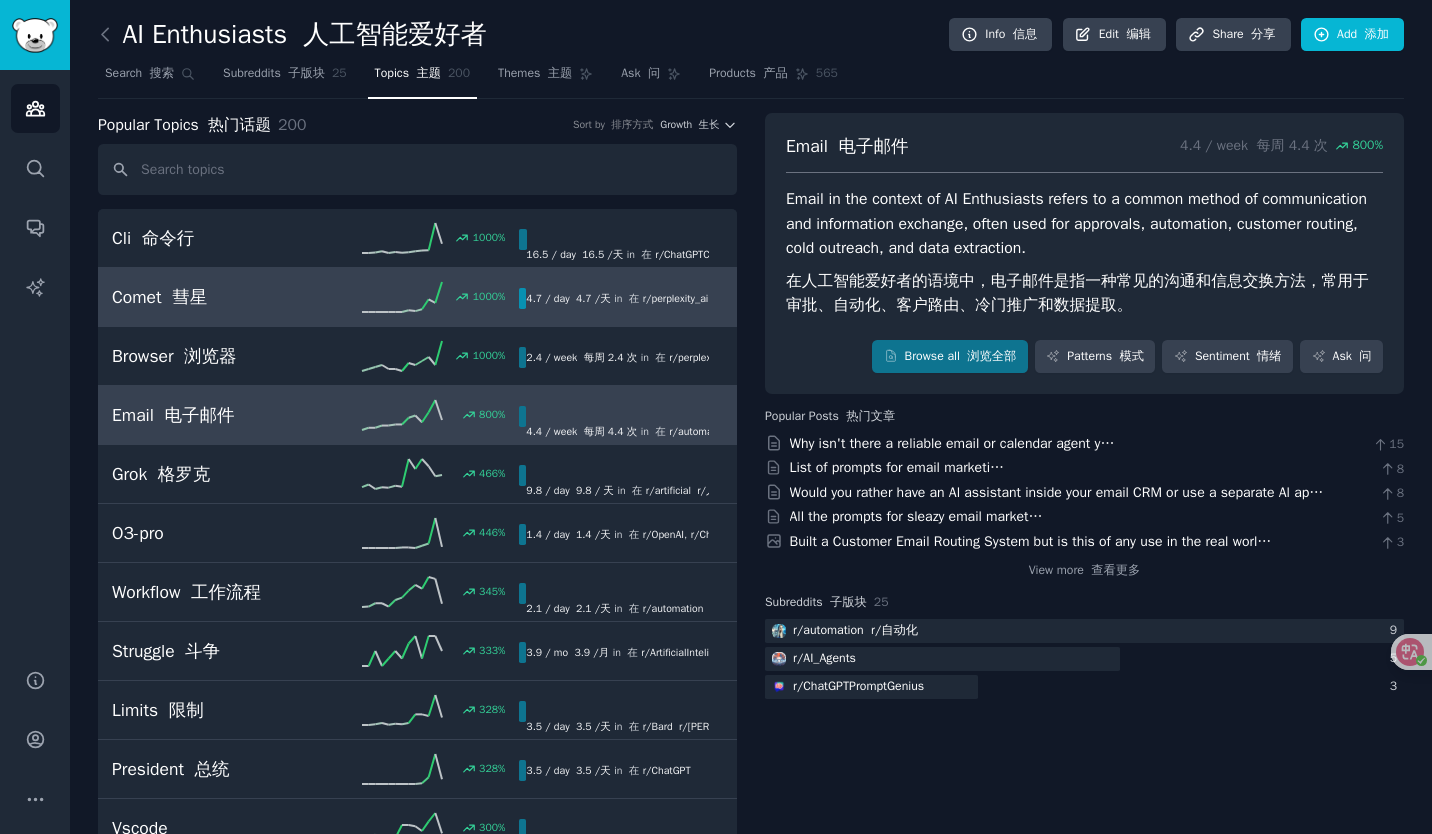 click 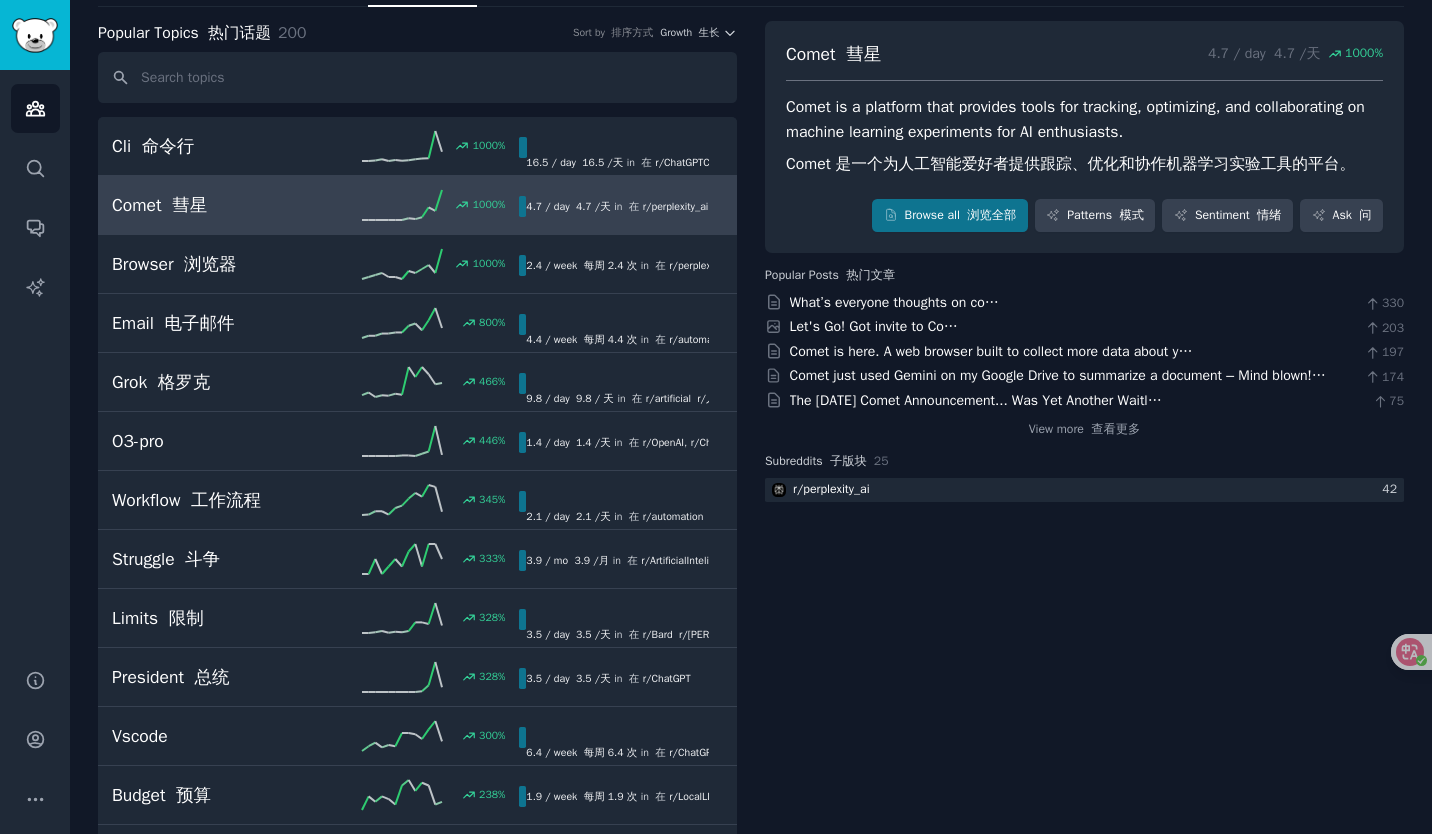 scroll, scrollTop: 0, scrollLeft: 0, axis: both 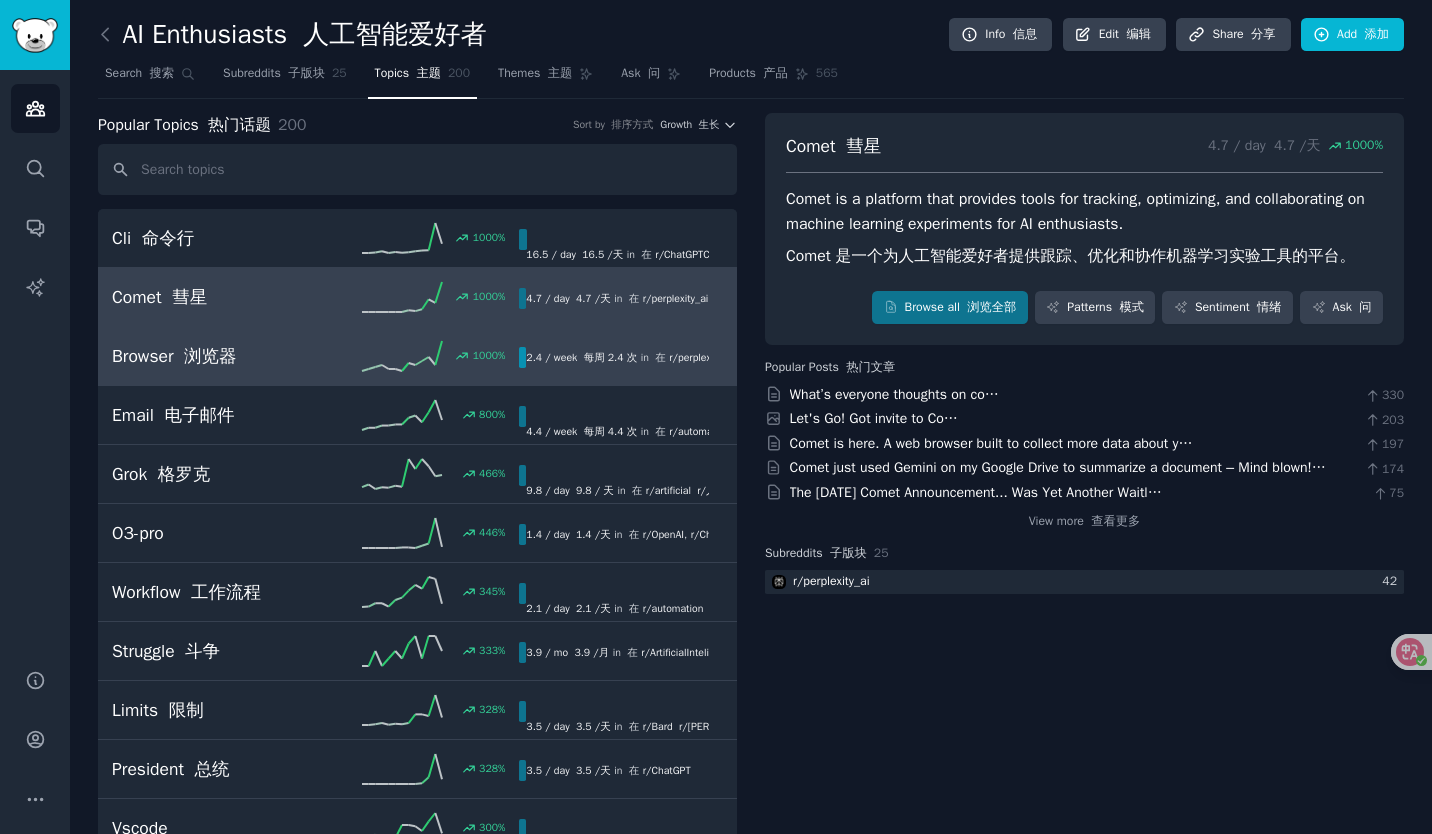 click on "1000 %" at bounding box center [418, 356] 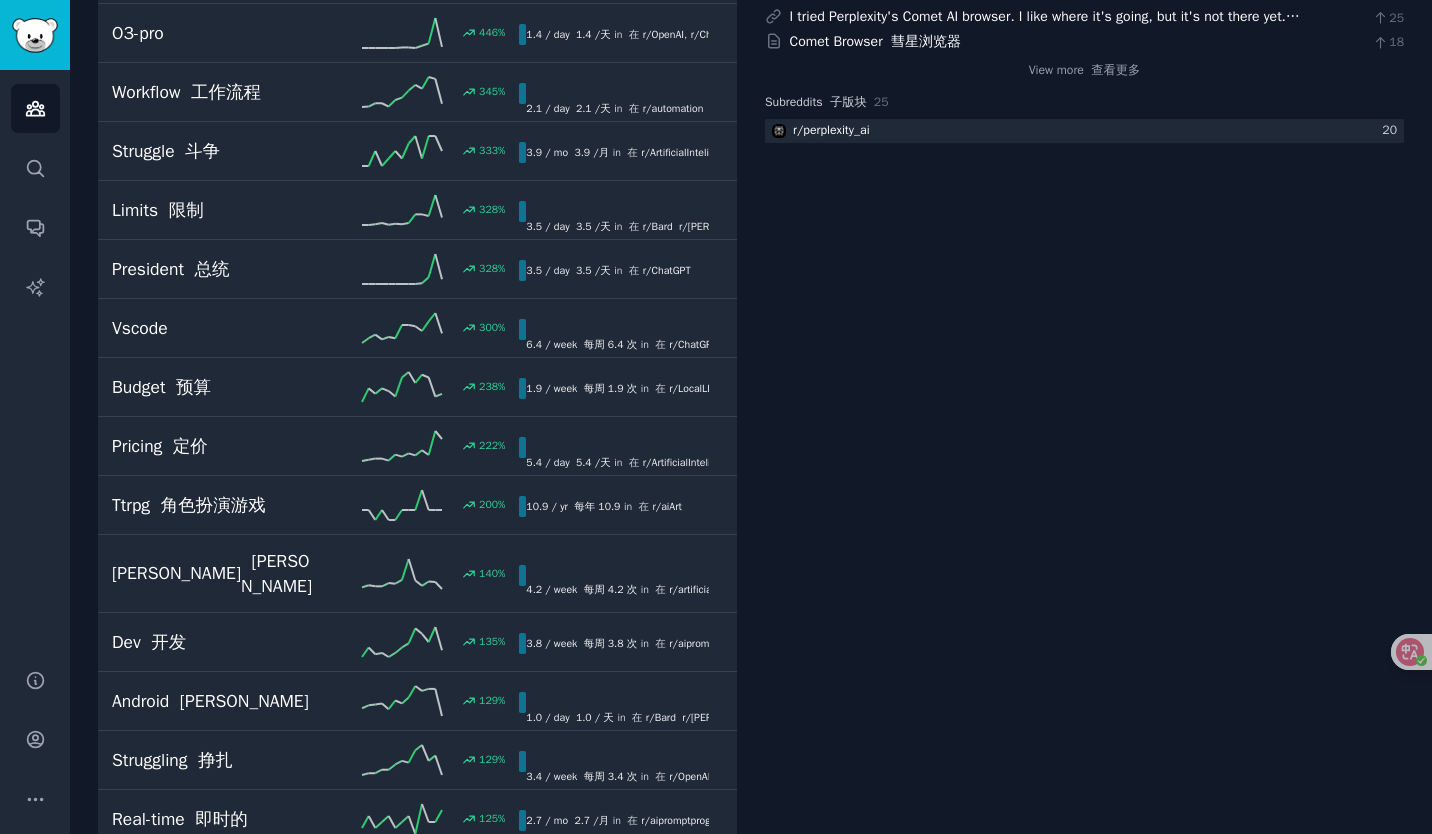 scroll, scrollTop: 0, scrollLeft: 0, axis: both 